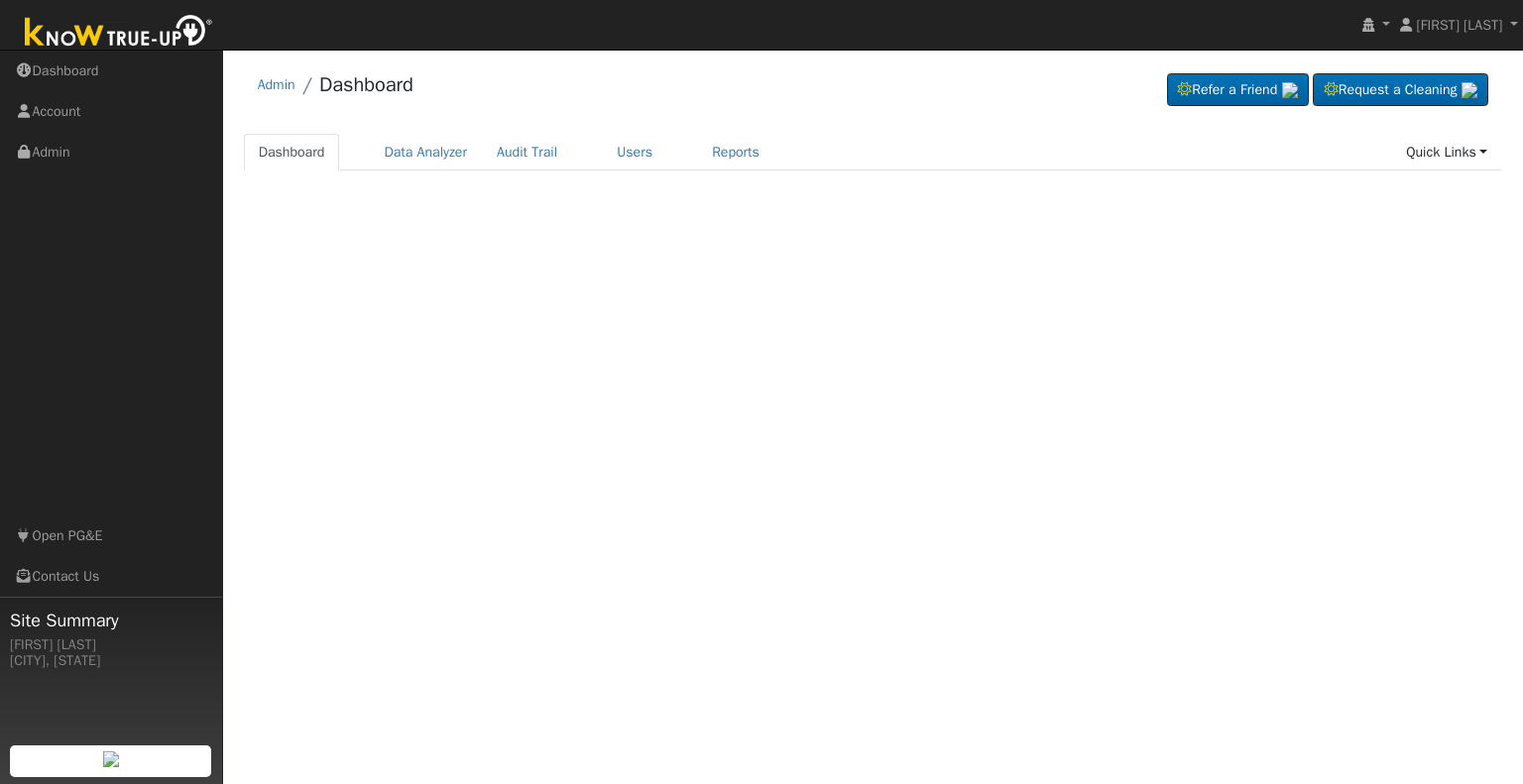 scroll, scrollTop: 0, scrollLeft: 0, axis: both 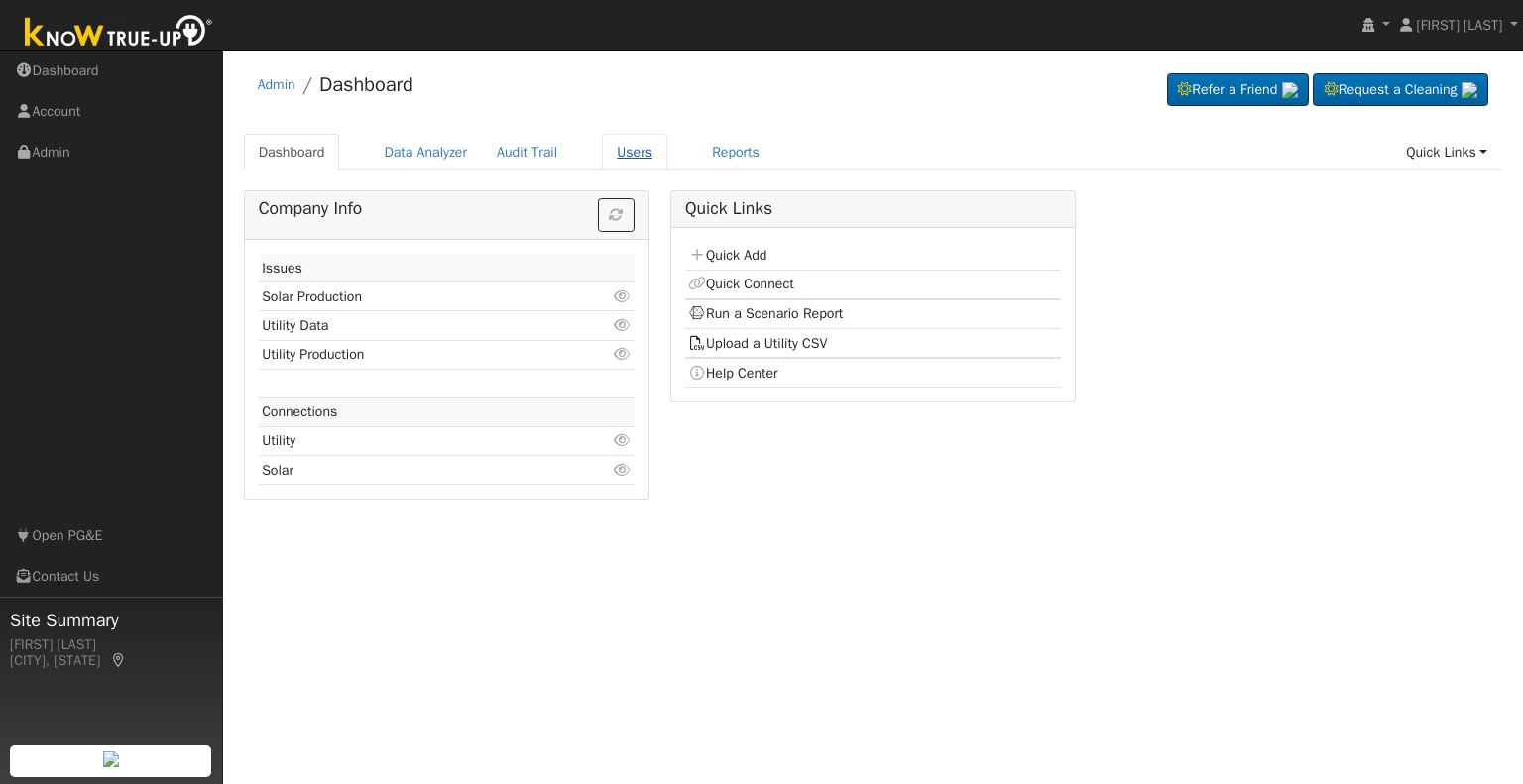 click on "Users" at bounding box center (635, 152) 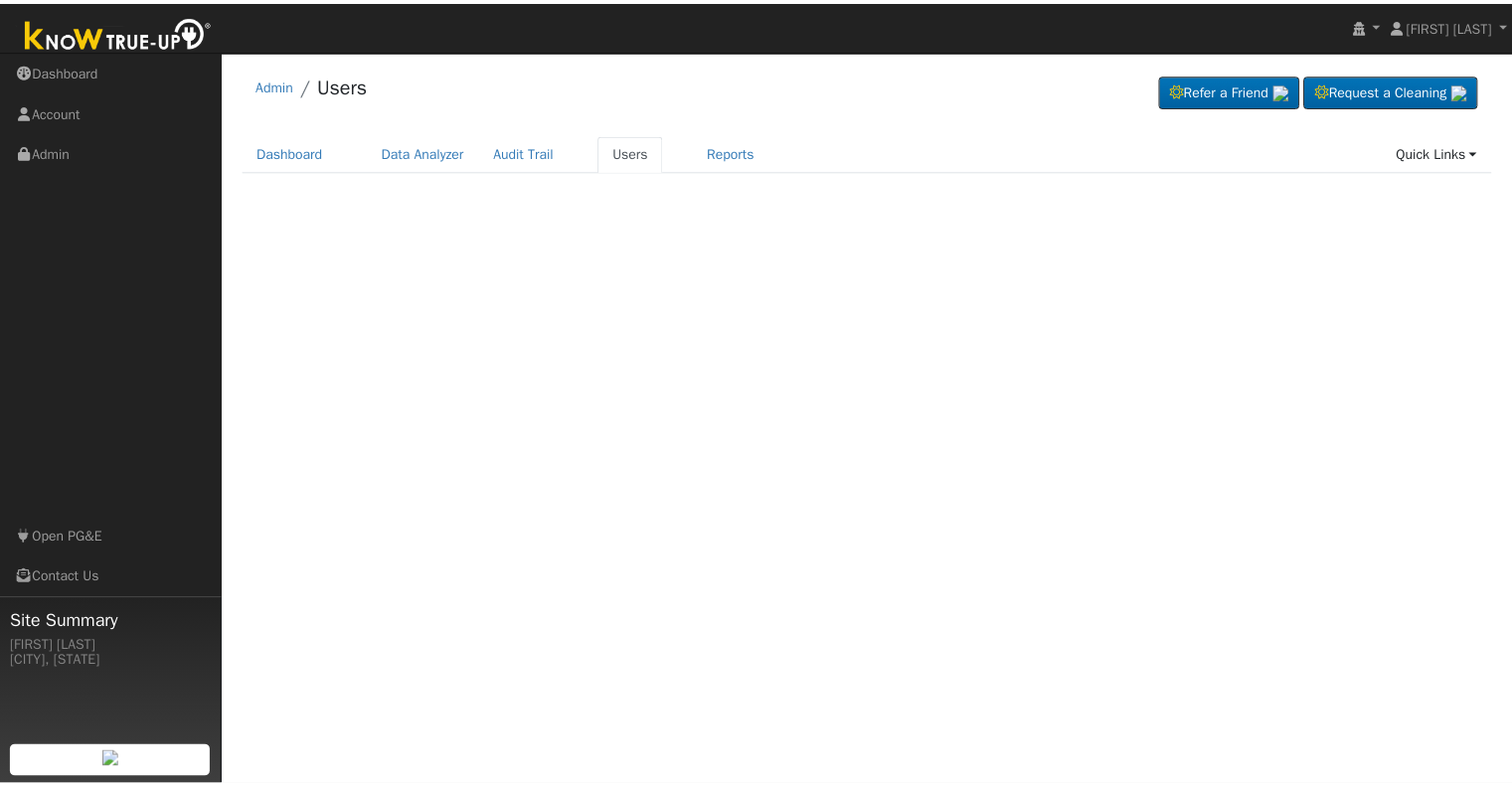 scroll, scrollTop: 0, scrollLeft: 0, axis: both 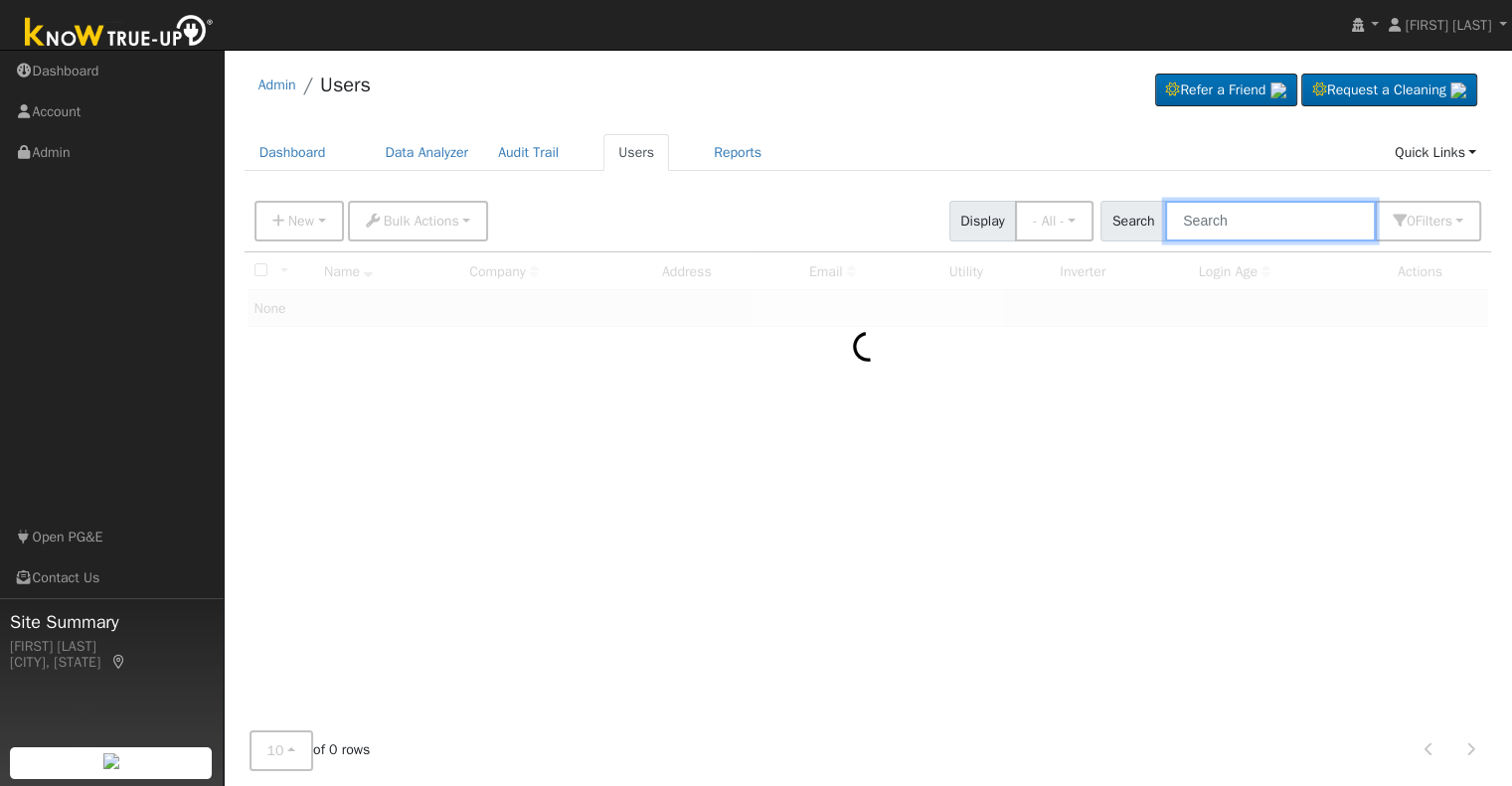 click at bounding box center [1270, 221] 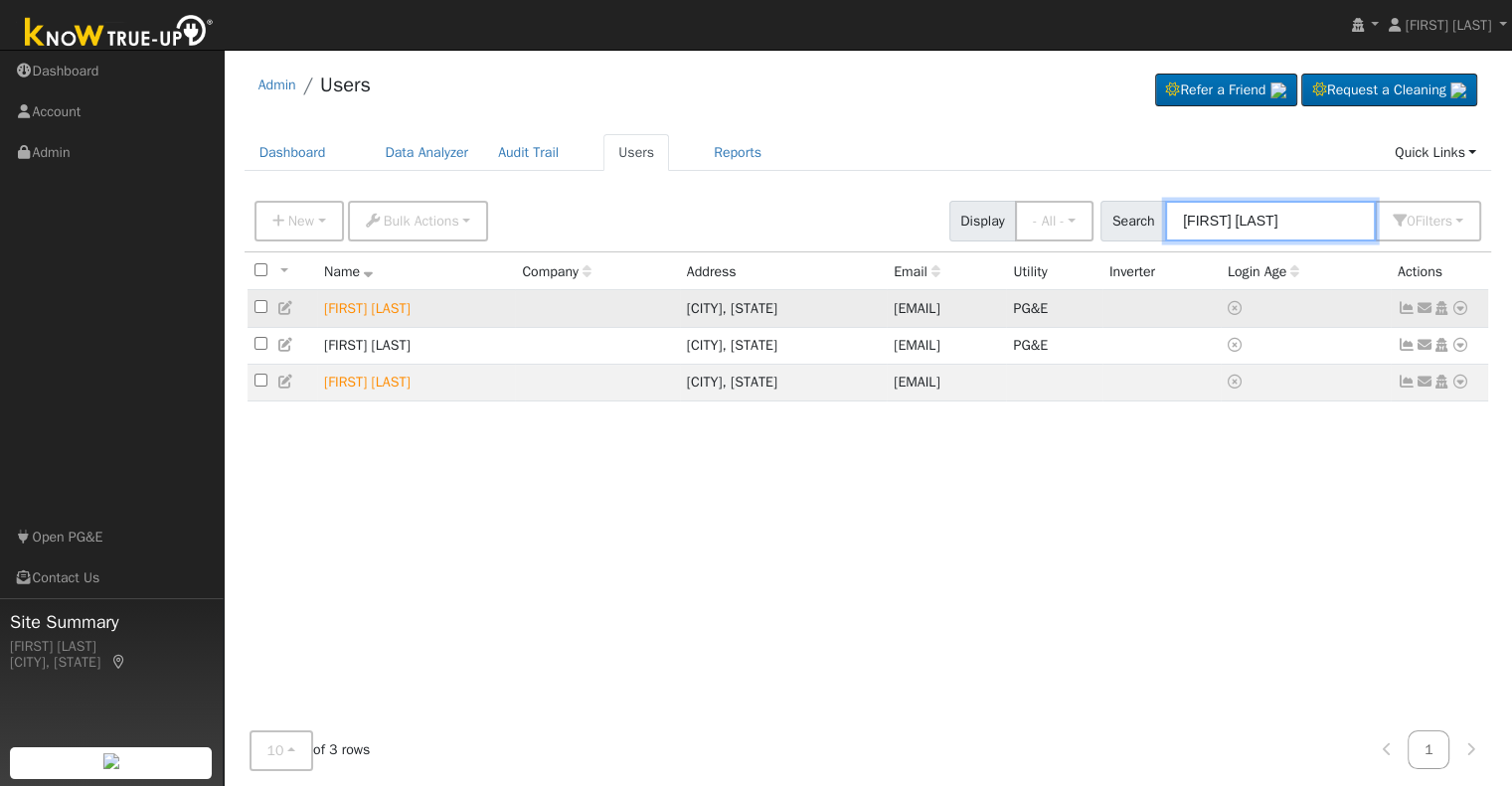 type on "[FIRST] [LAST]" 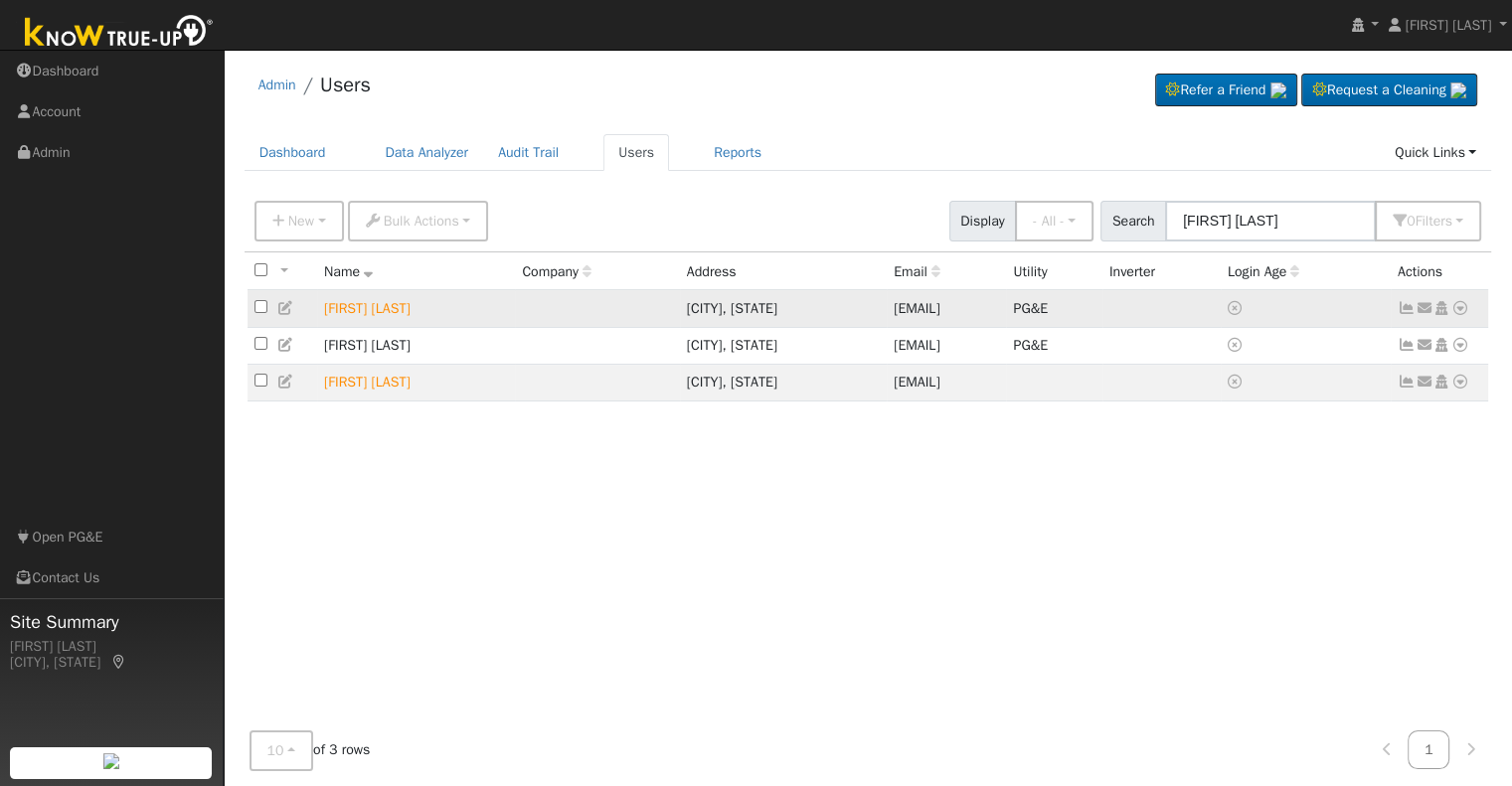 click at bounding box center [1460, 308] 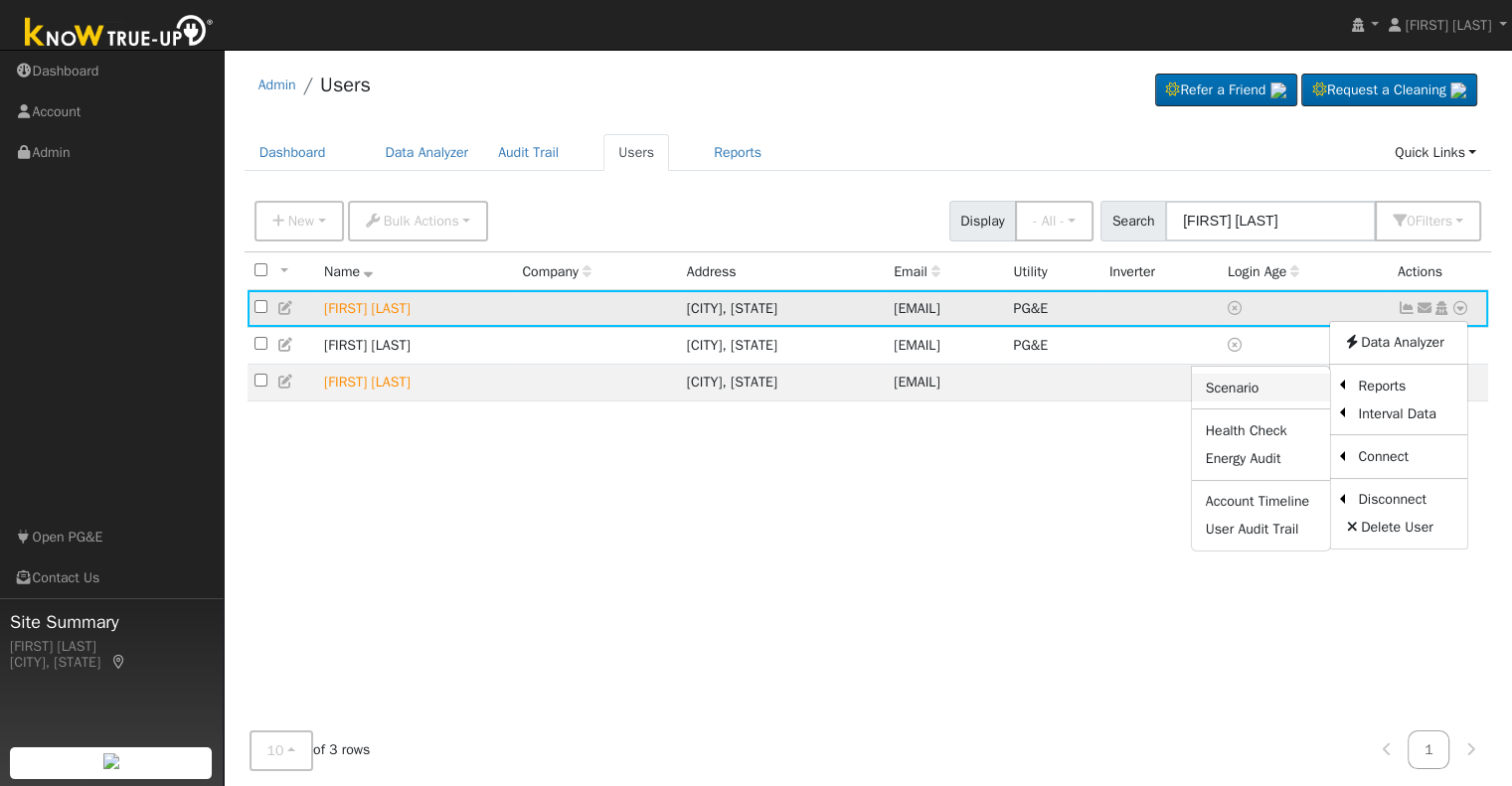 click on "Scenario" at bounding box center [1260, 388] 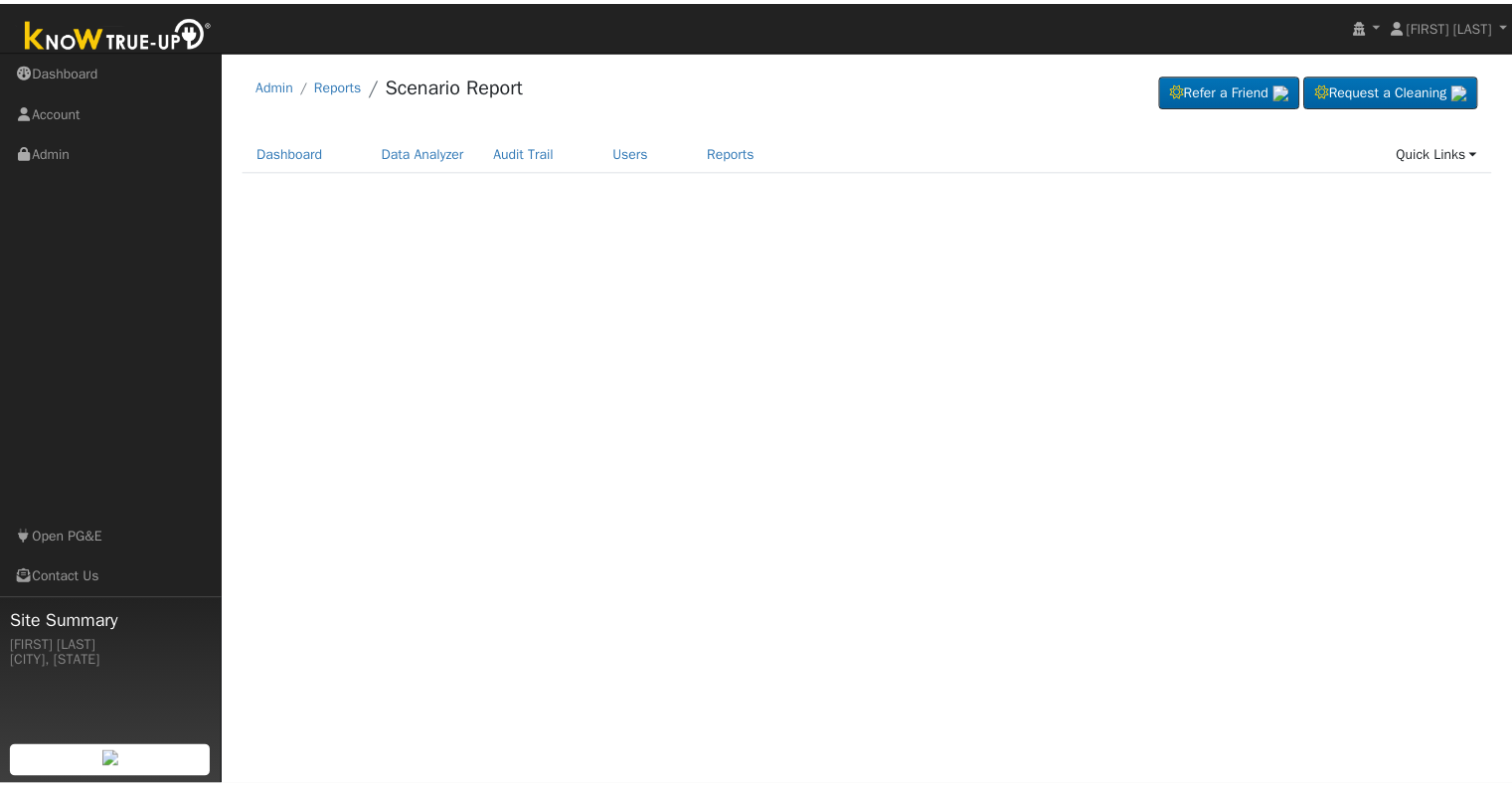 scroll, scrollTop: 0, scrollLeft: 0, axis: both 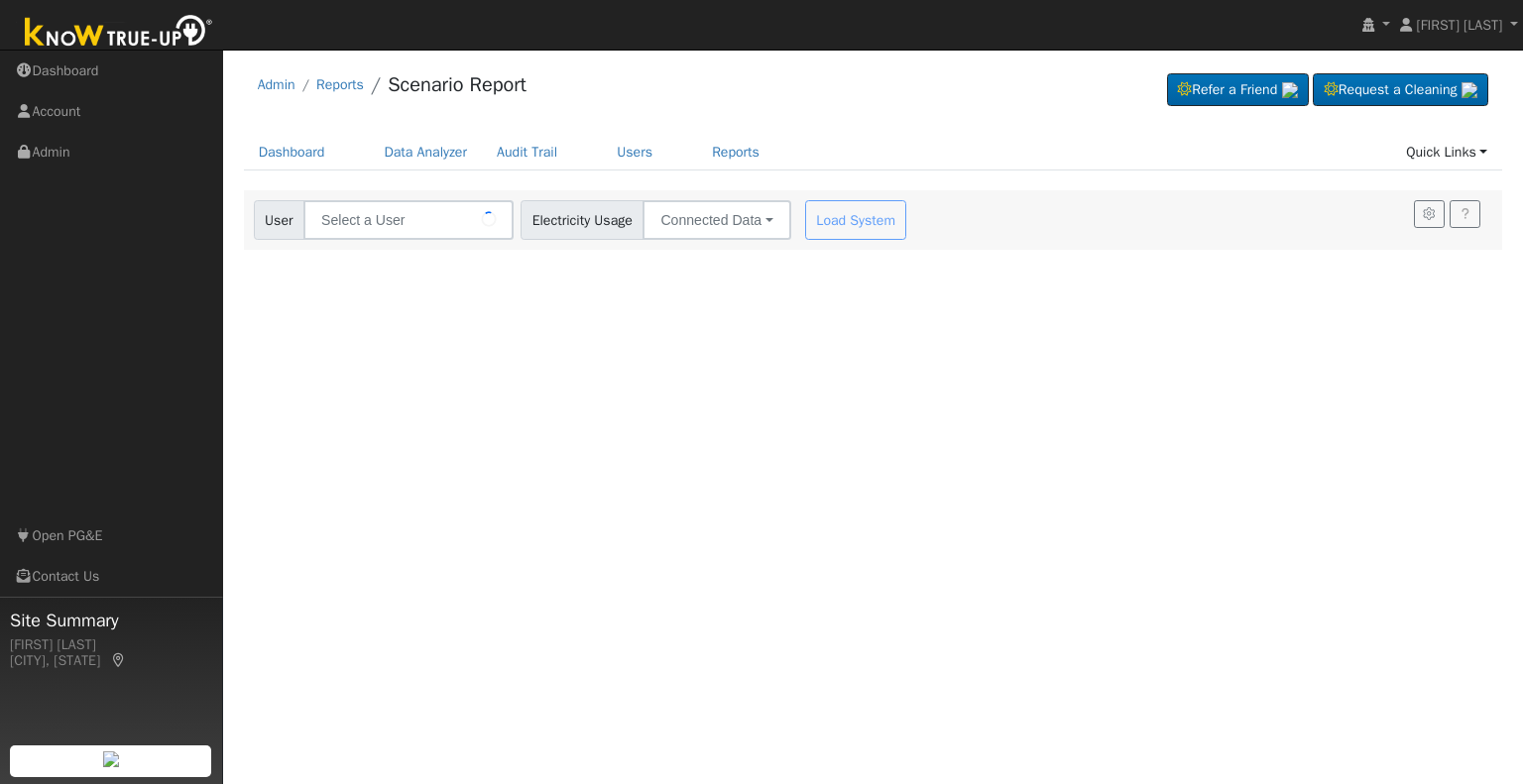 type on "[FIRST] [LAST]" 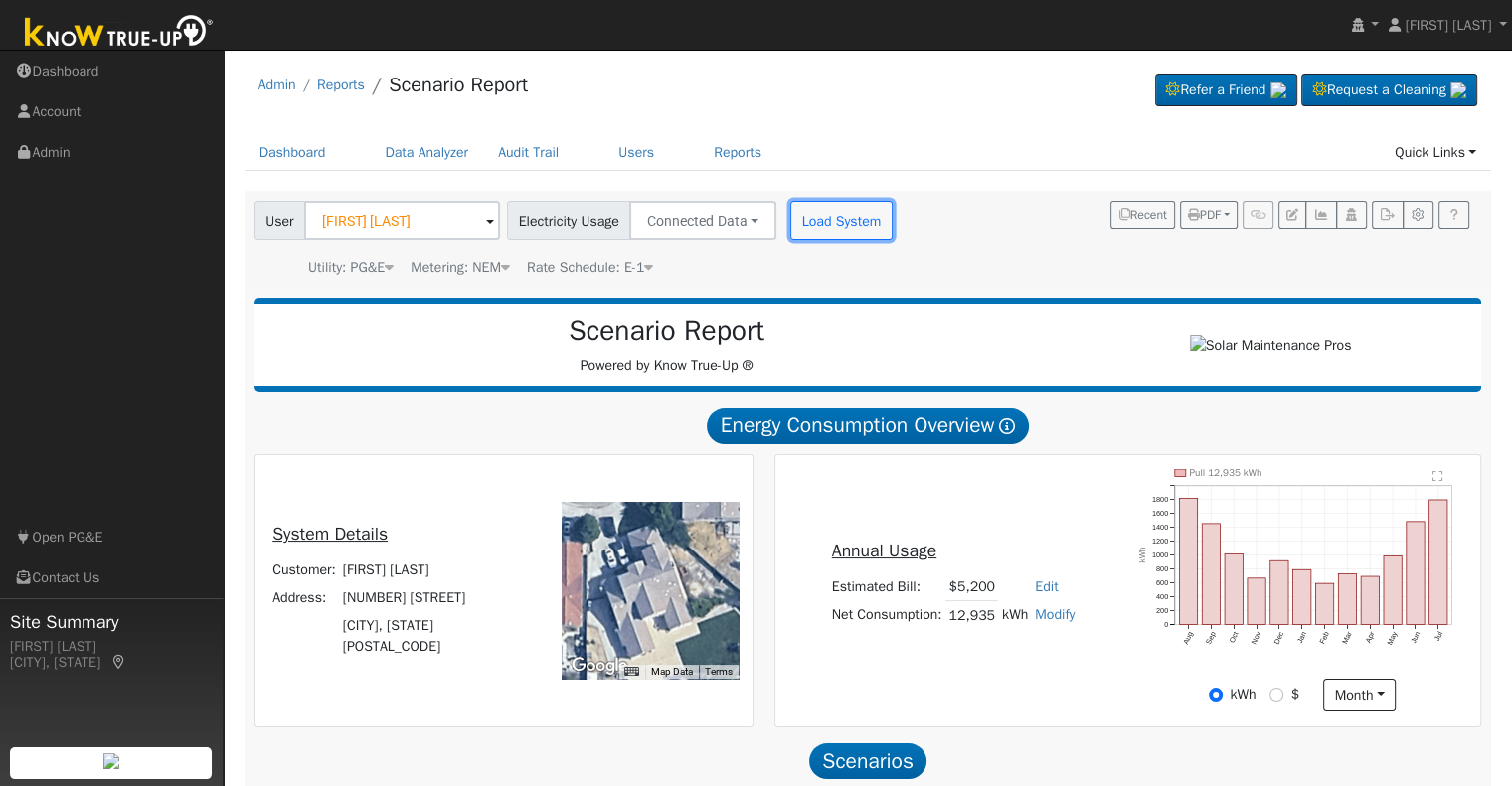 click on "Load System" at bounding box center [841, 221] 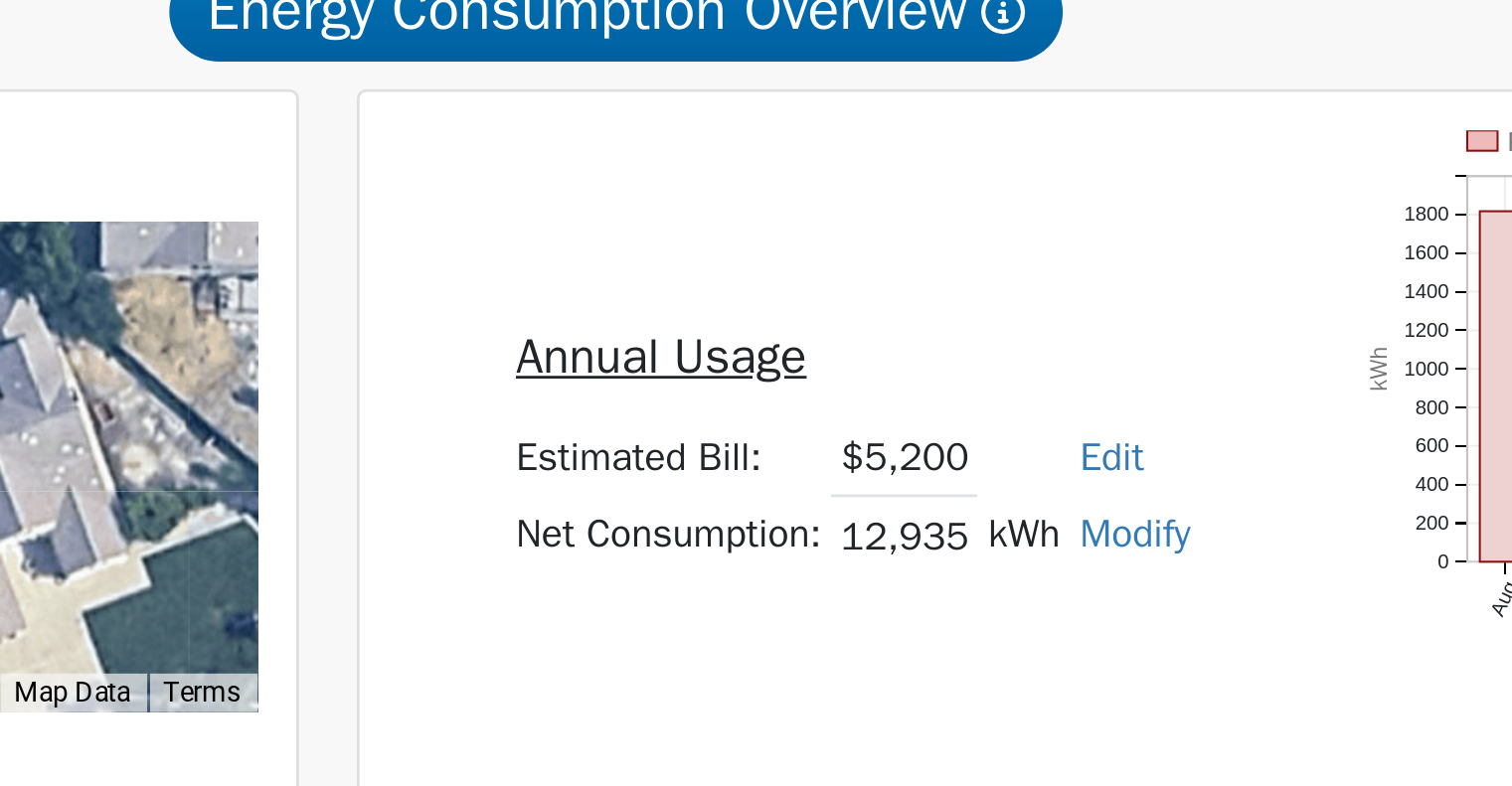 scroll, scrollTop: 3, scrollLeft: 0, axis: vertical 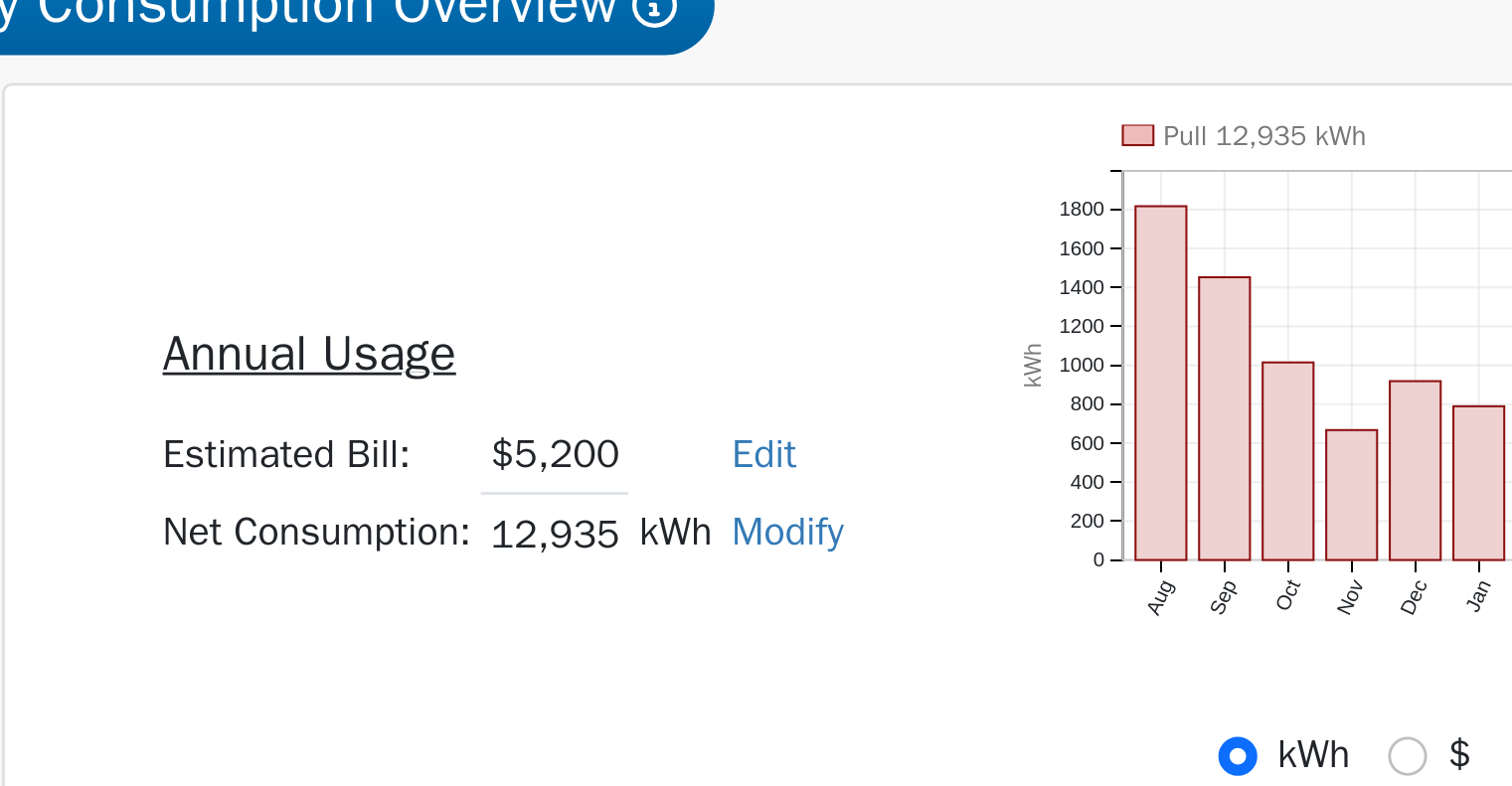 click on "Pull 12,935 kWh Aug Sep Oct Nov Dec Jan Feb Mar Apr May Jun Jul 0 200 400 600 800 1000 1200 1400 1600 1800  kWh onclick="" onclick="" onclick="" onclick="" onclick="" onclick="" onclick="" onclick="" onclick="" onclick="" onclick="" onclick="" onclick="" onclick="" onclick="" onclick="" onclick="" onclick="" onclick="" onclick="" onclick="" onclick="" onclick="" onclick=""" 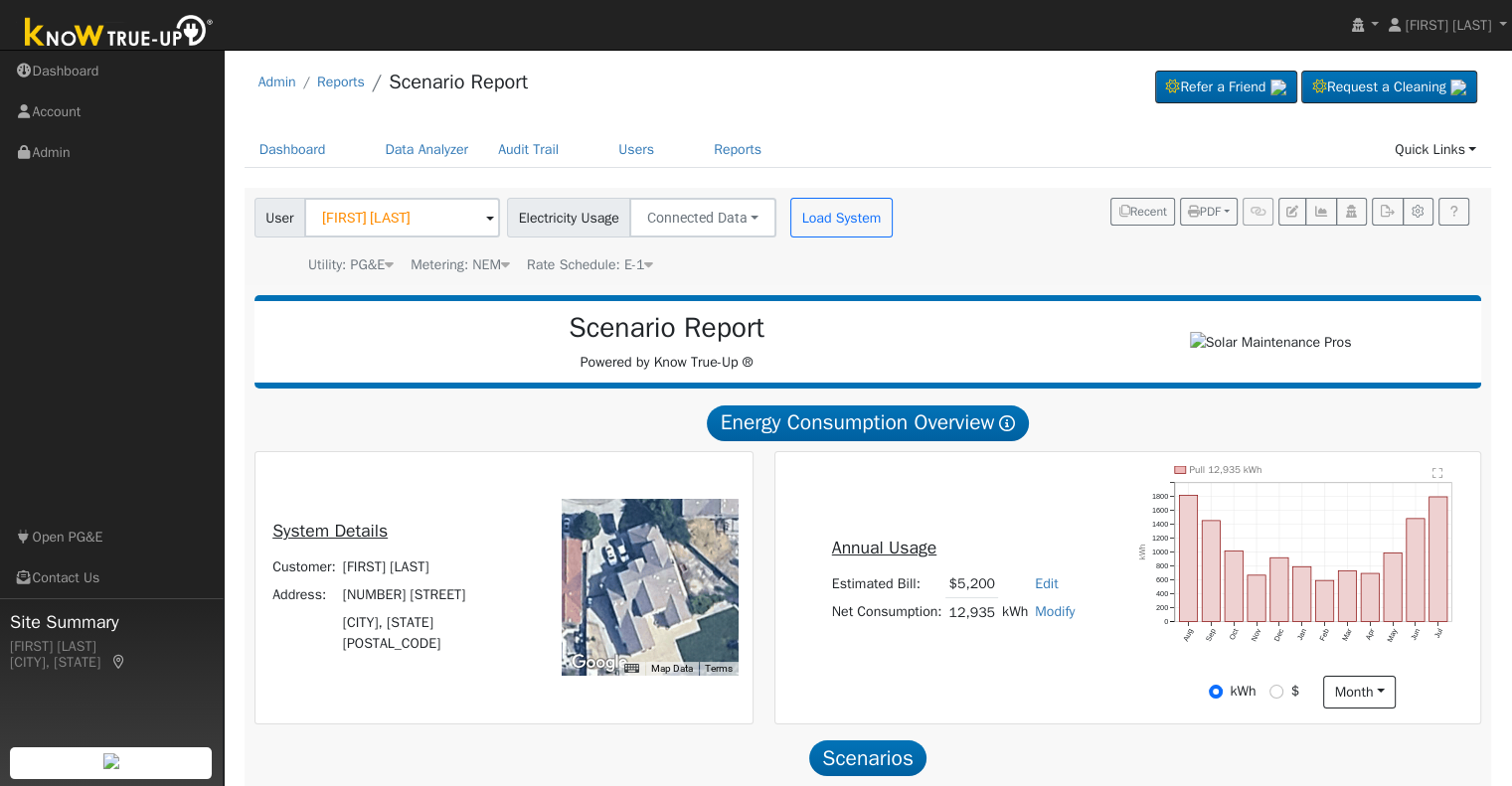 scroll, scrollTop: 190, scrollLeft: 0, axis: vertical 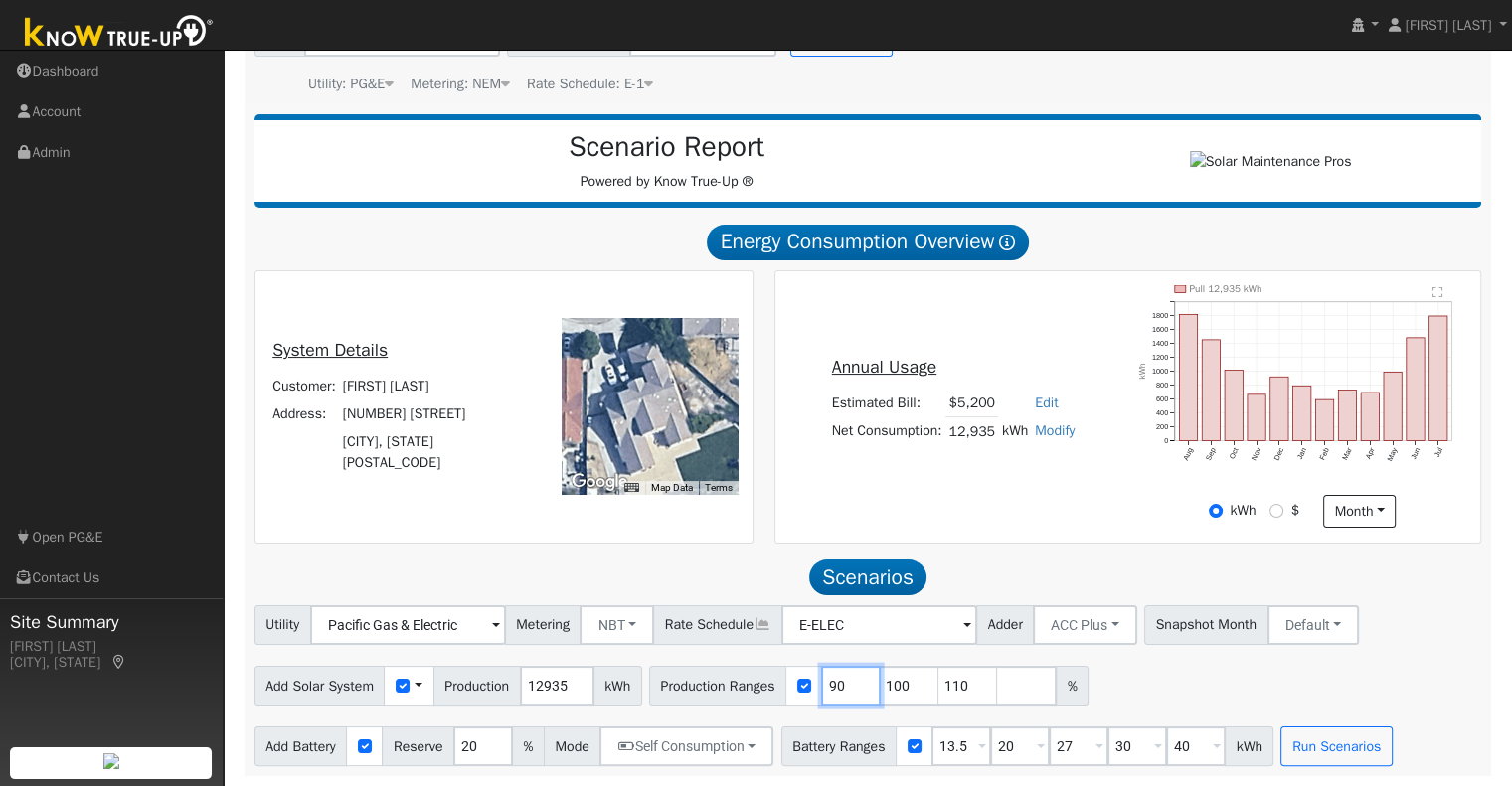 click on "90" at bounding box center (851, 686) 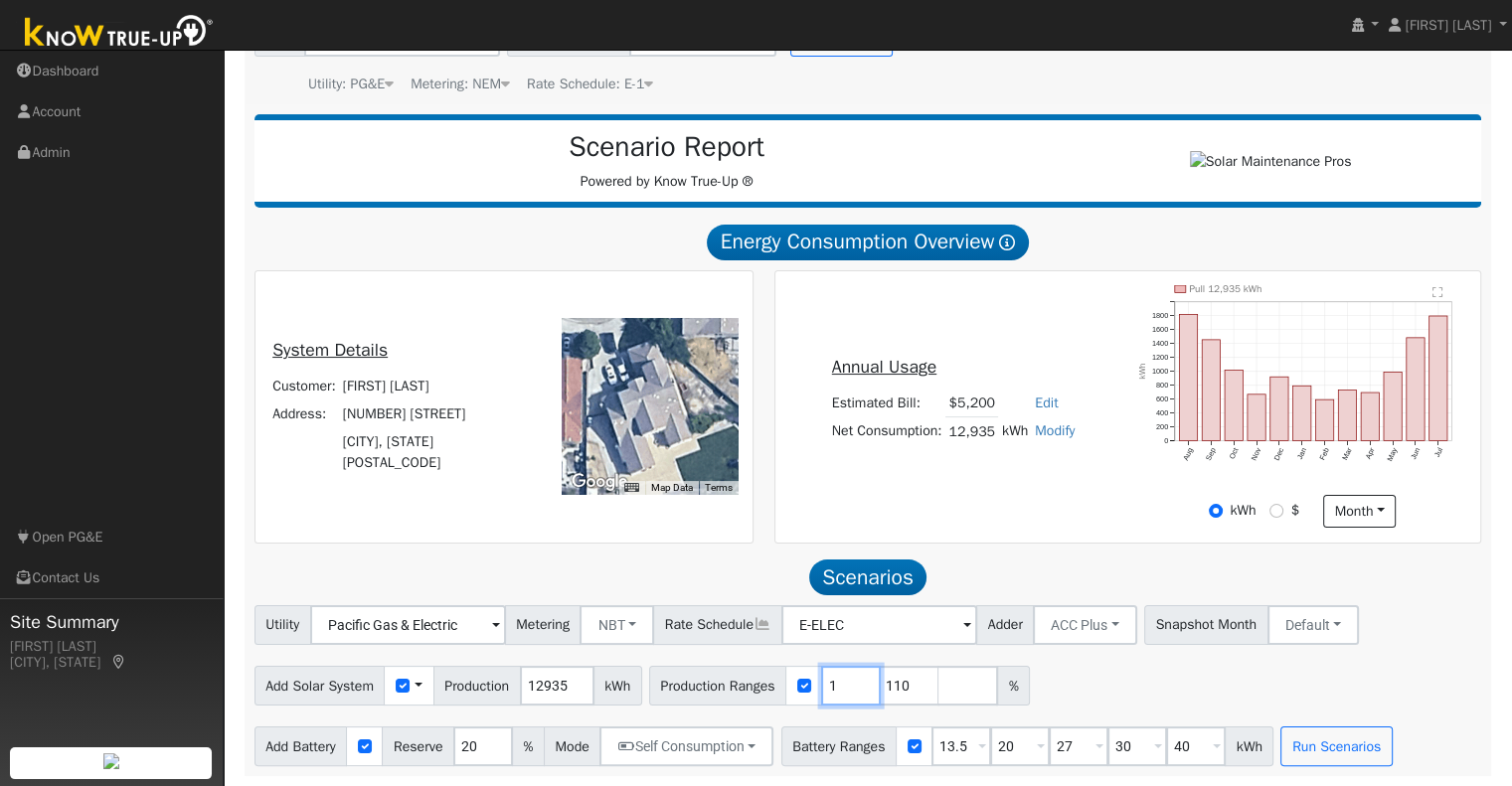 type on "110" 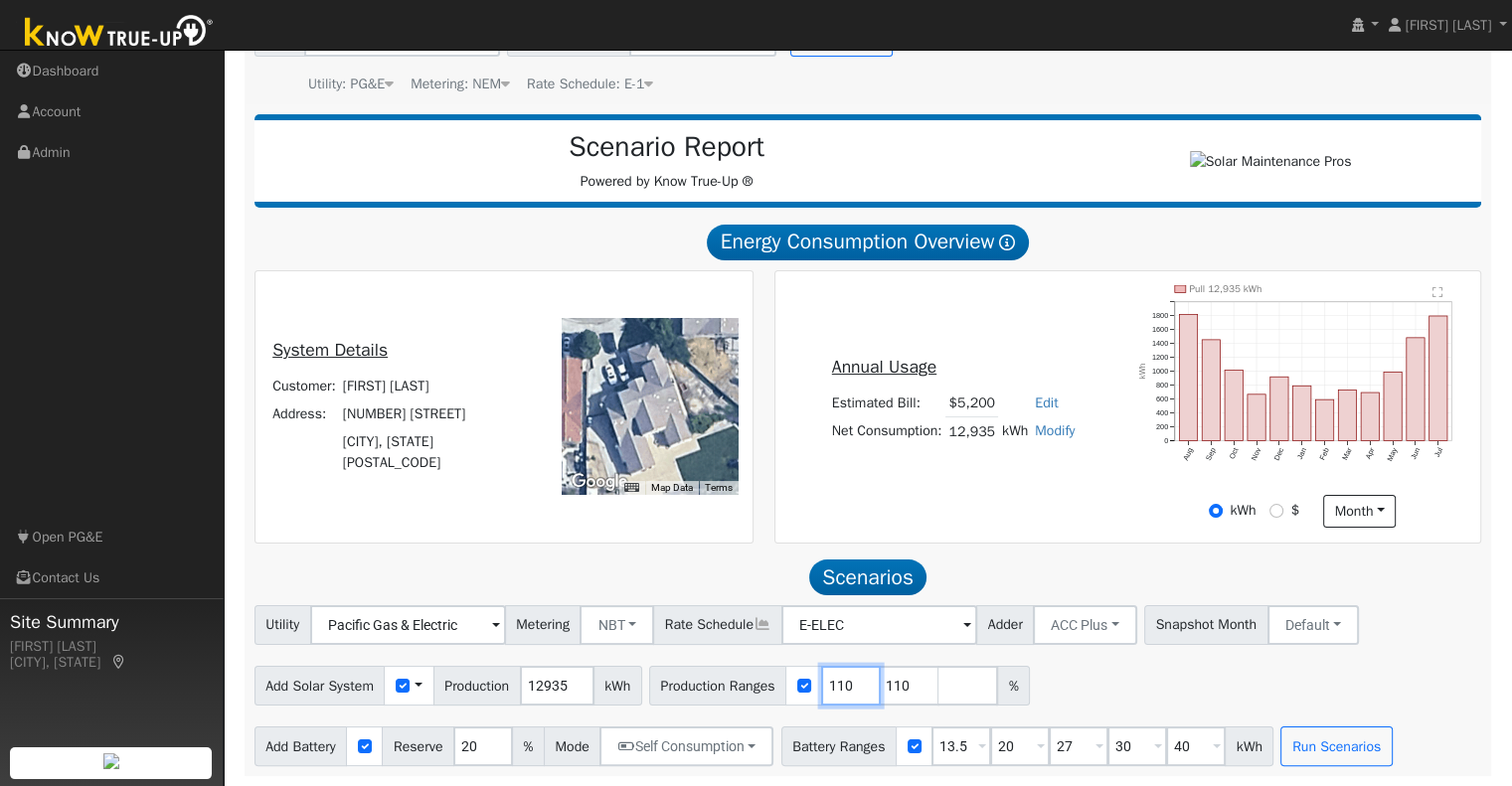 type 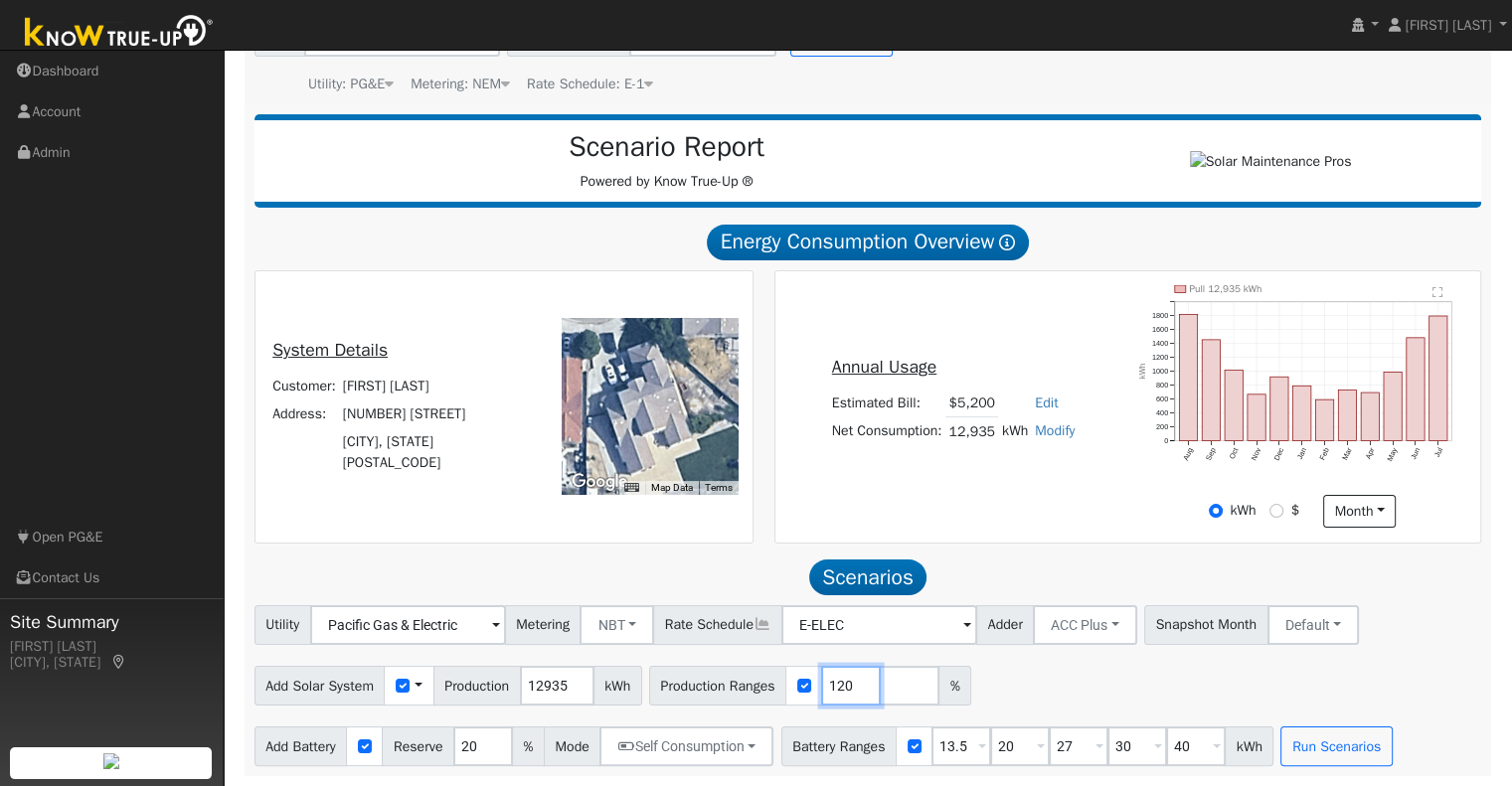 type on "120" 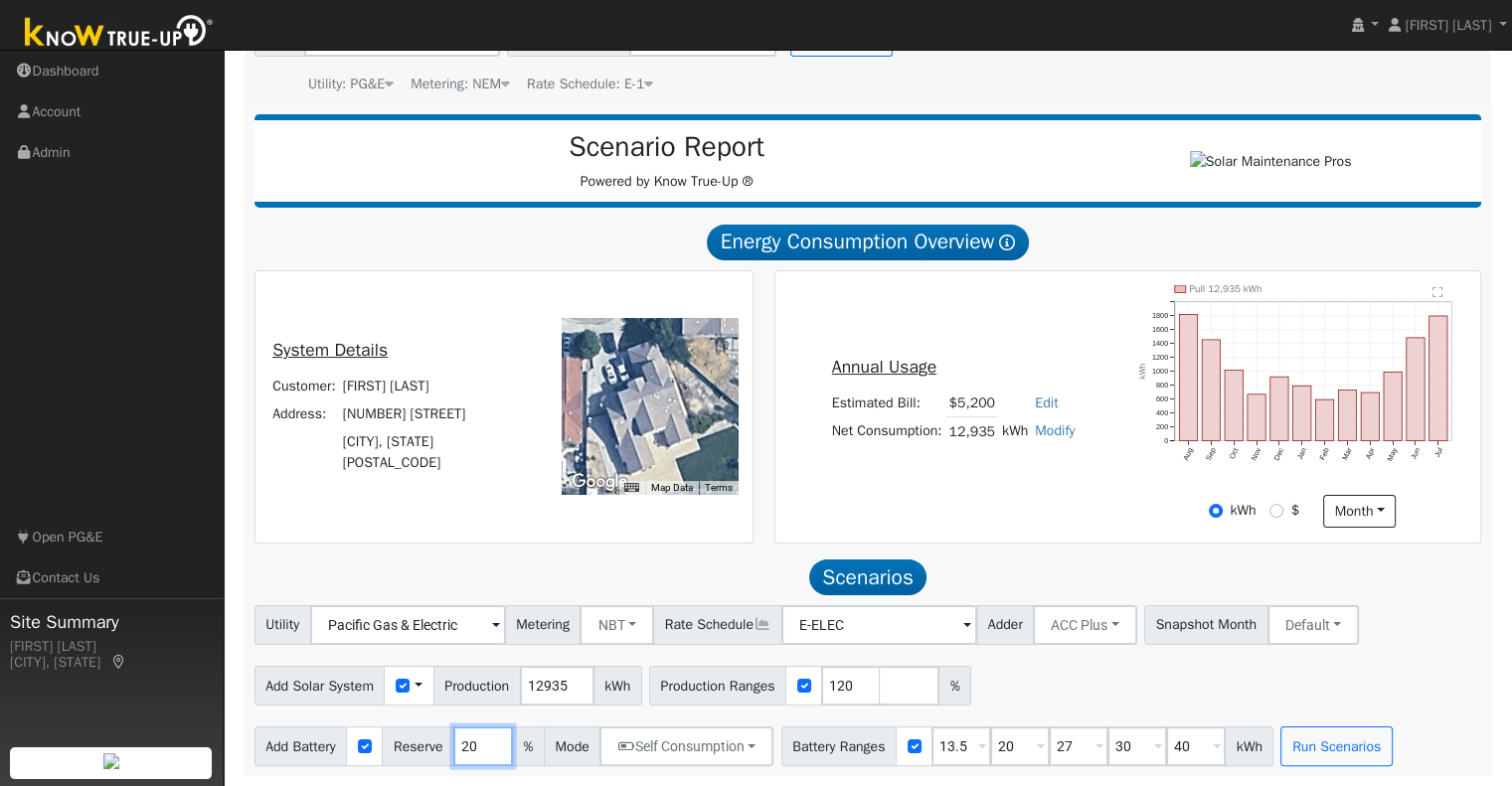 click on "20" at bounding box center [483, 746] 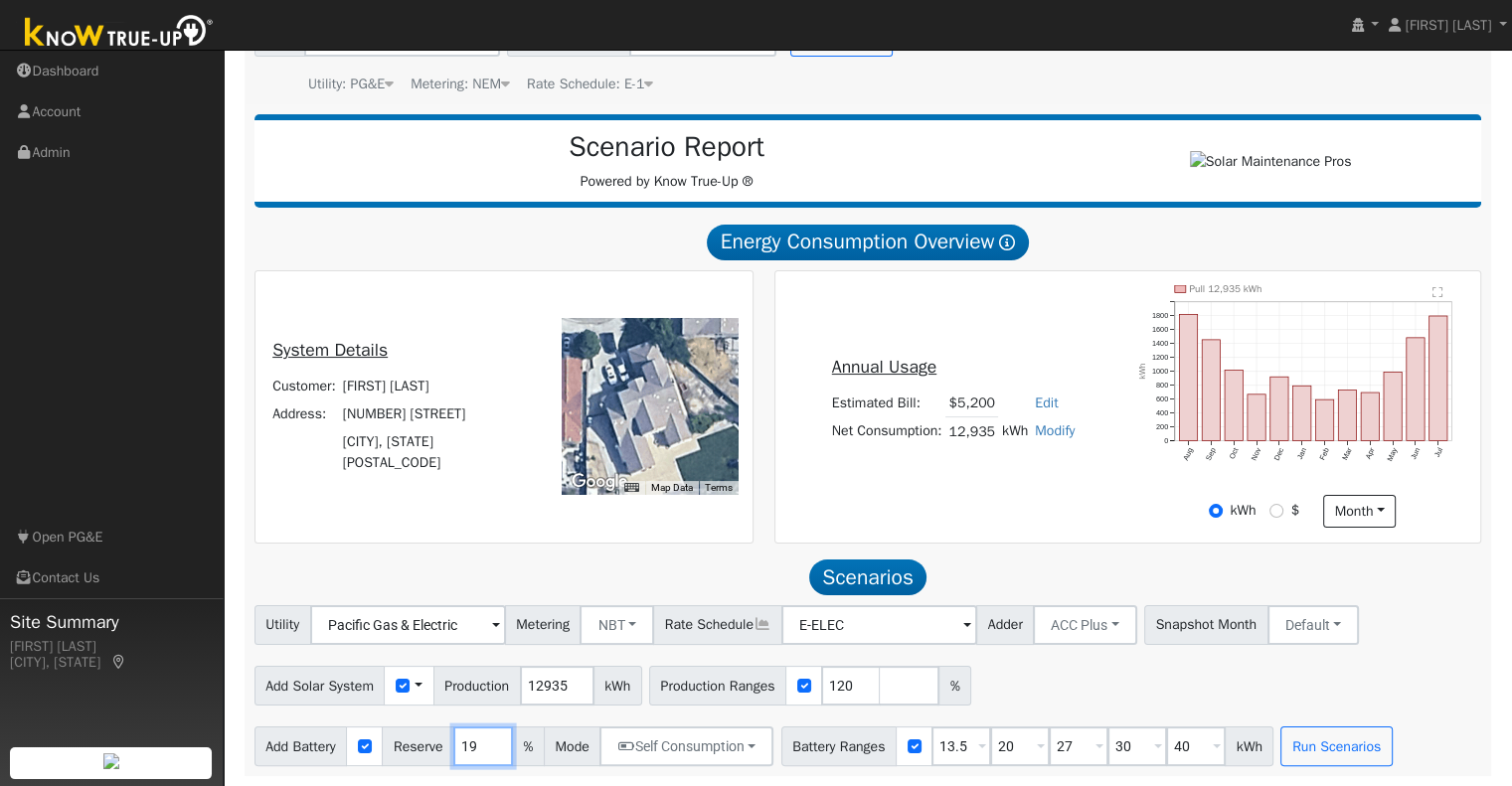 click on "19" at bounding box center (483, 746) 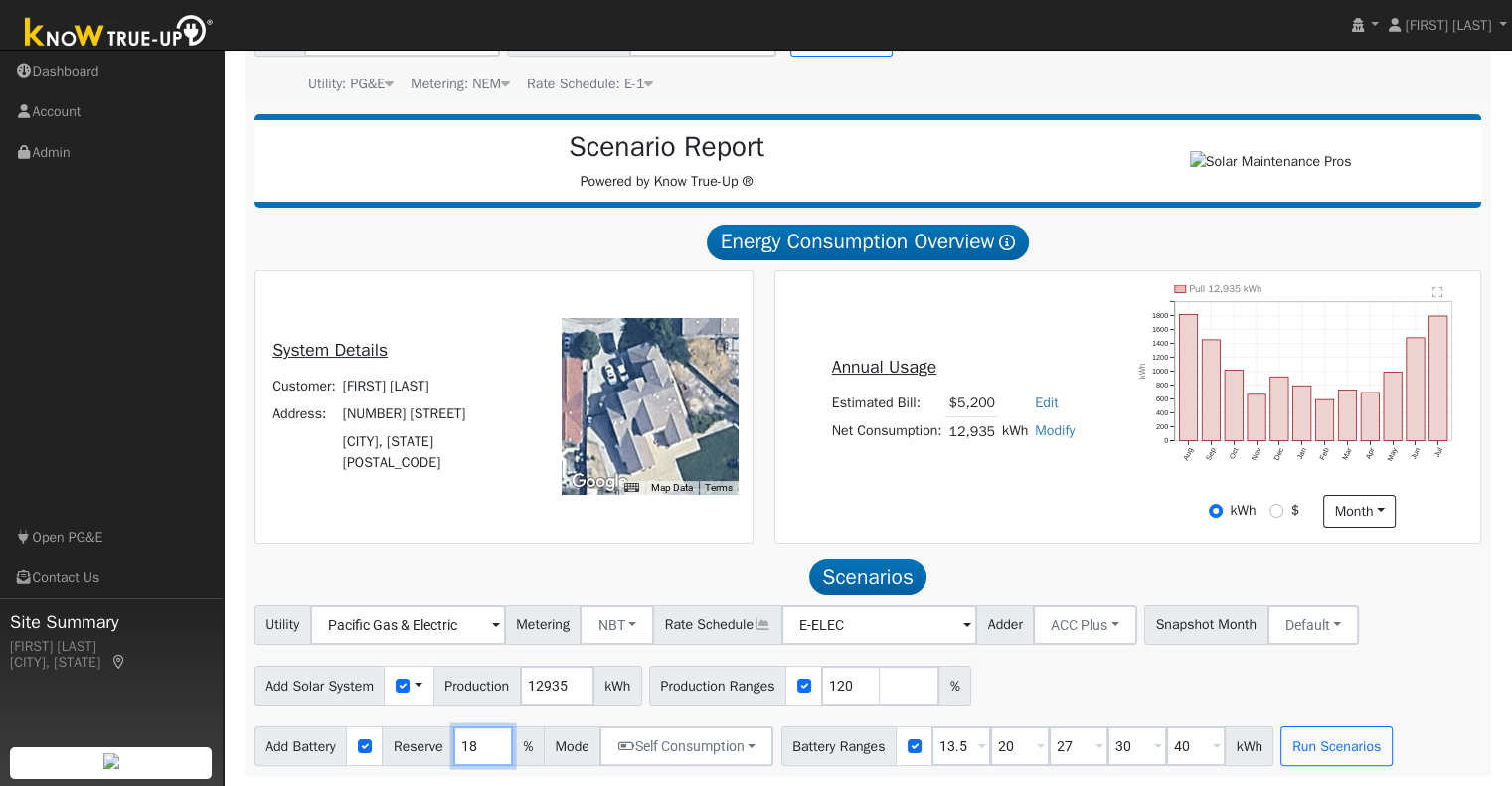 click on "18" at bounding box center (483, 746) 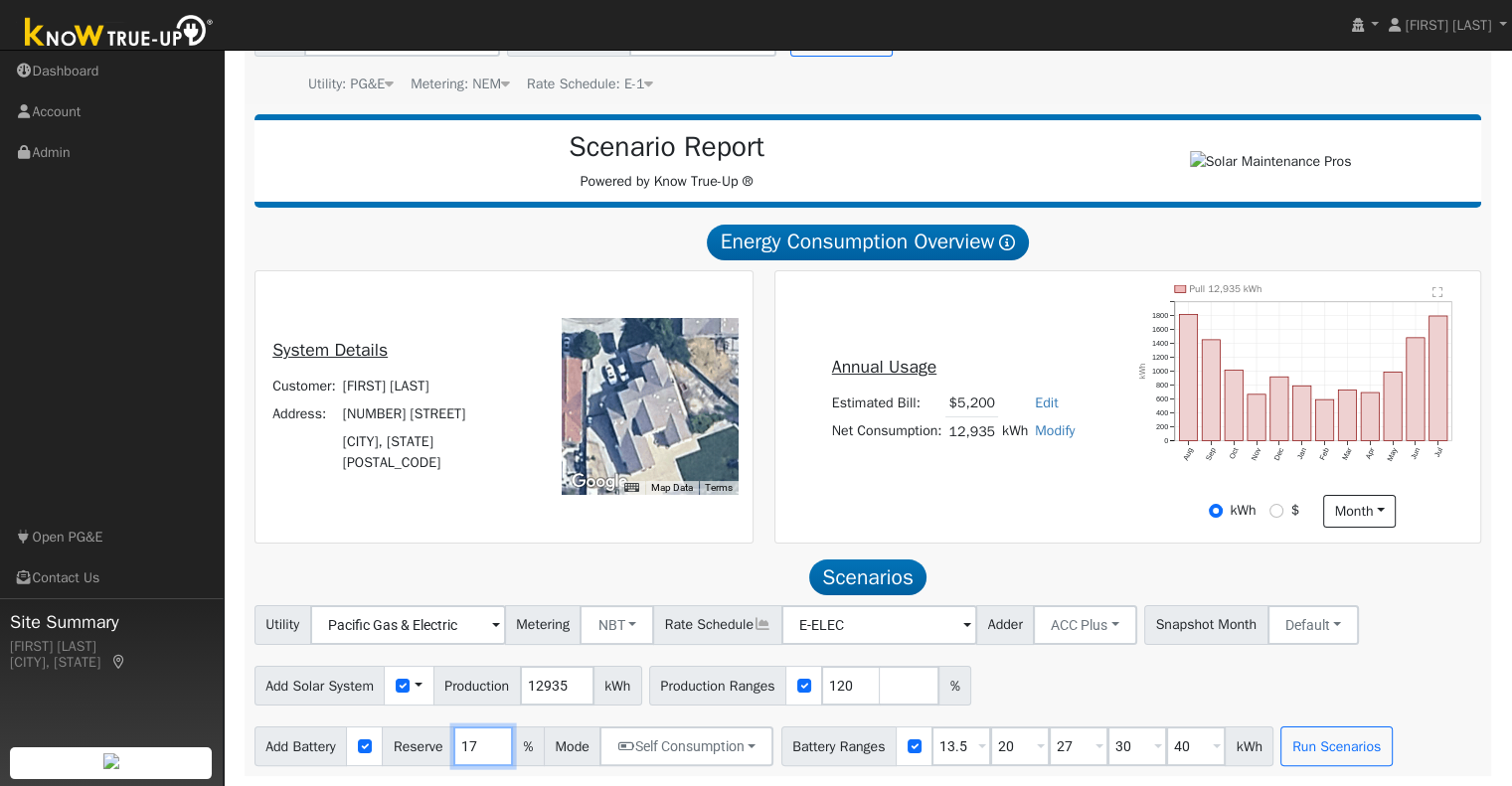 click on "17" at bounding box center (483, 746) 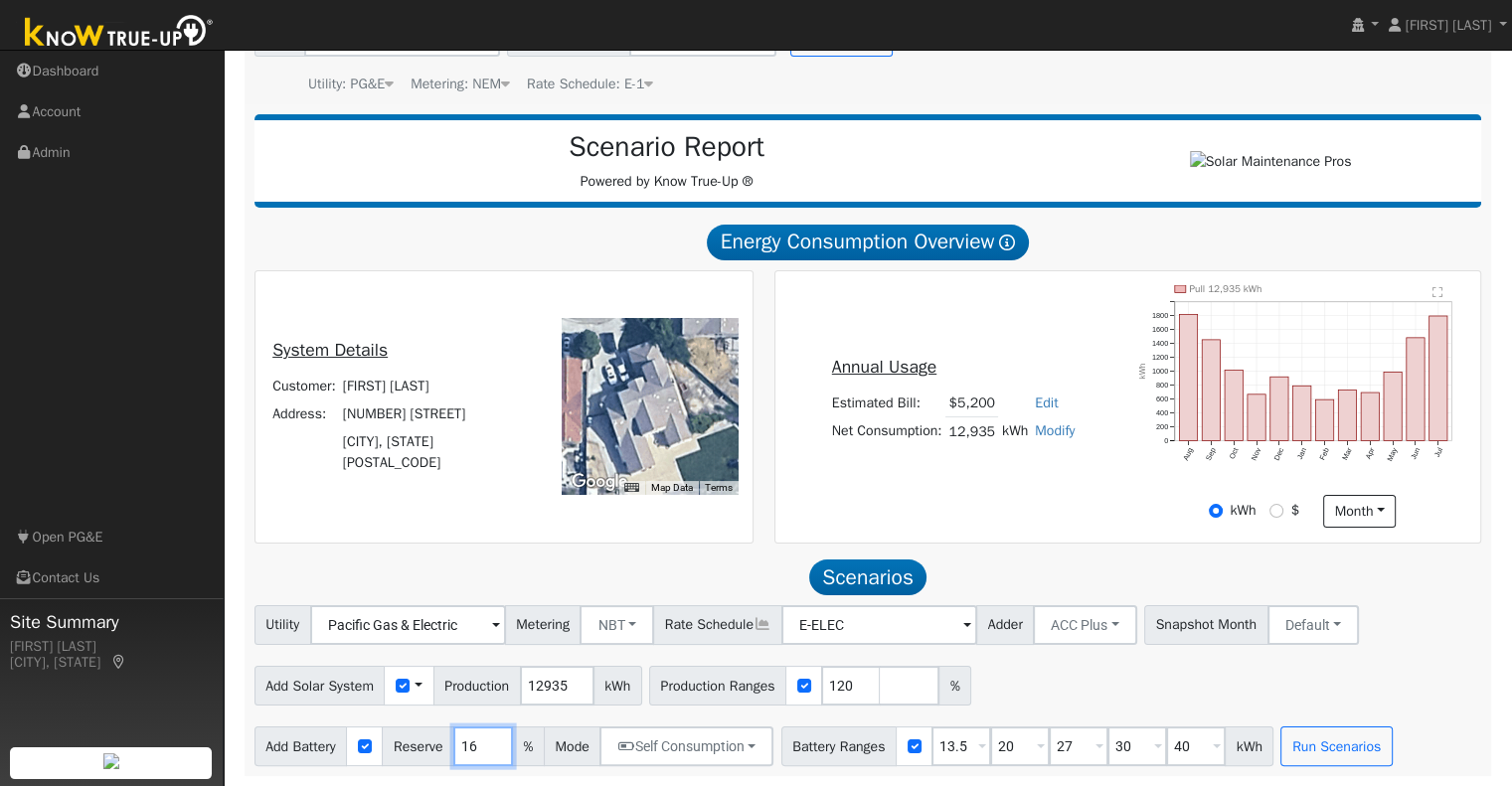 click on "16" at bounding box center (483, 746) 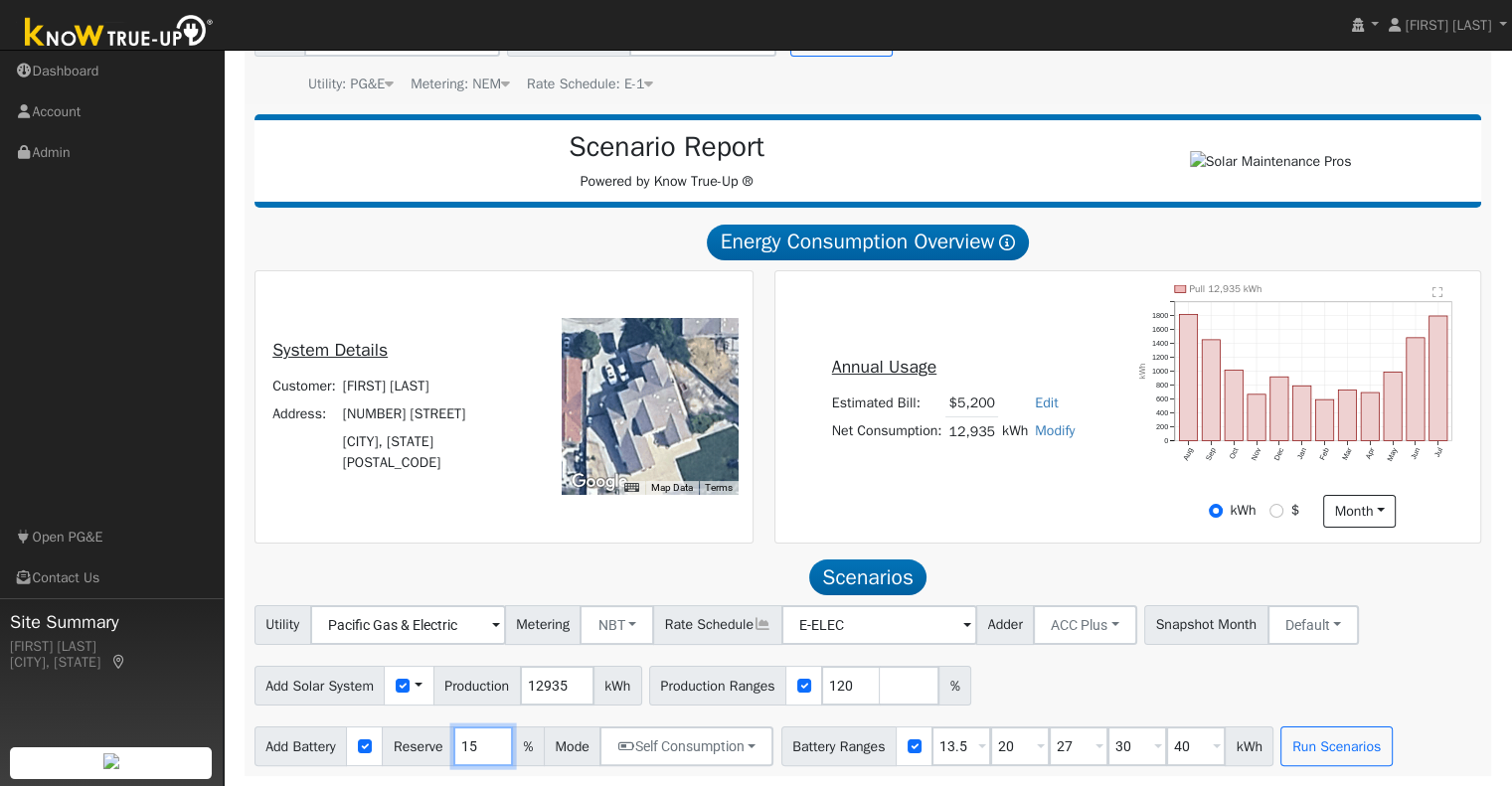 click on "15" at bounding box center [483, 746] 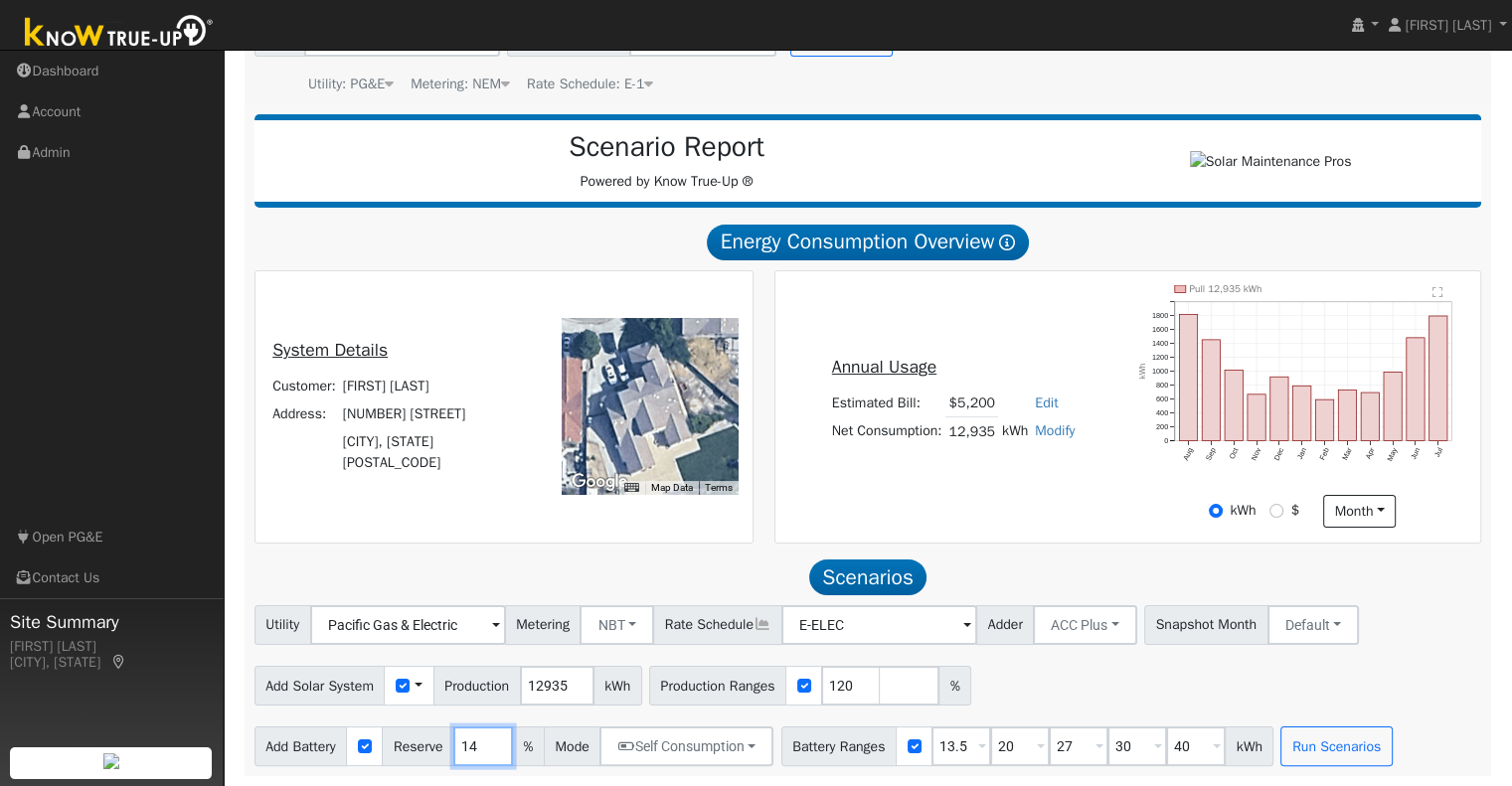 click on "14" at bounding box center (483, 746) 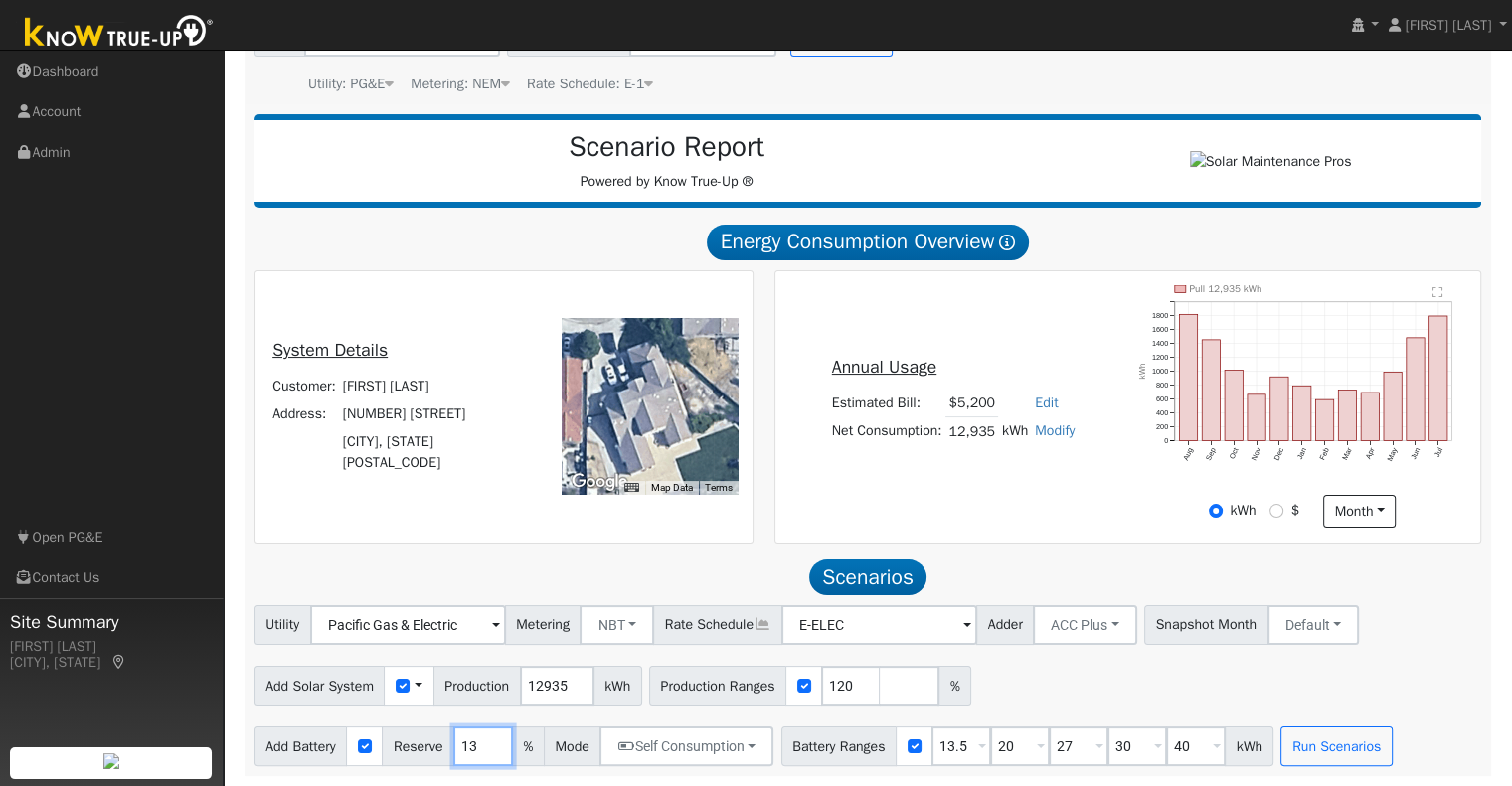 click on "13" at bounding box center (483, 746) 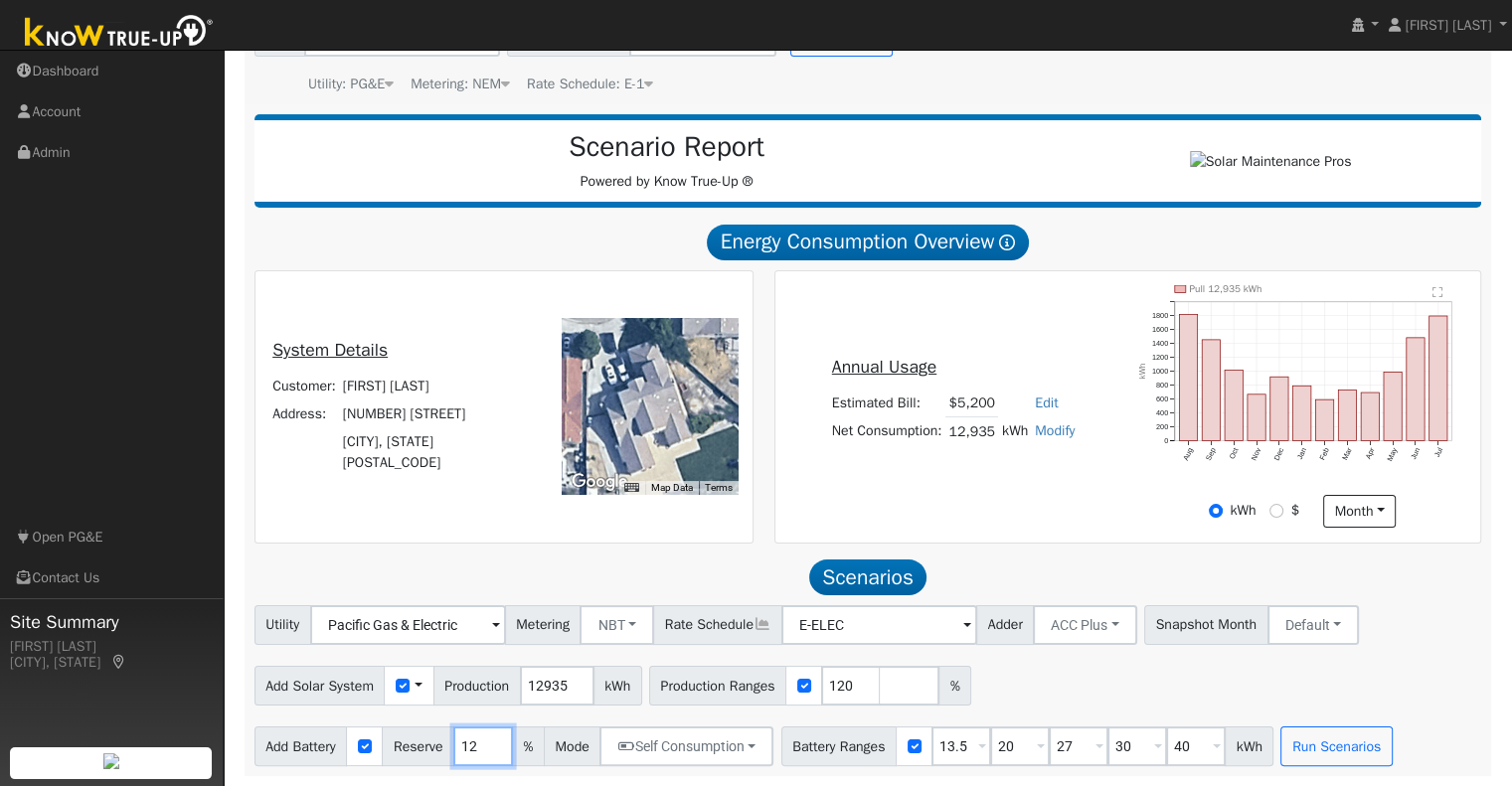 click on "12" at bounding box center [483, 746] 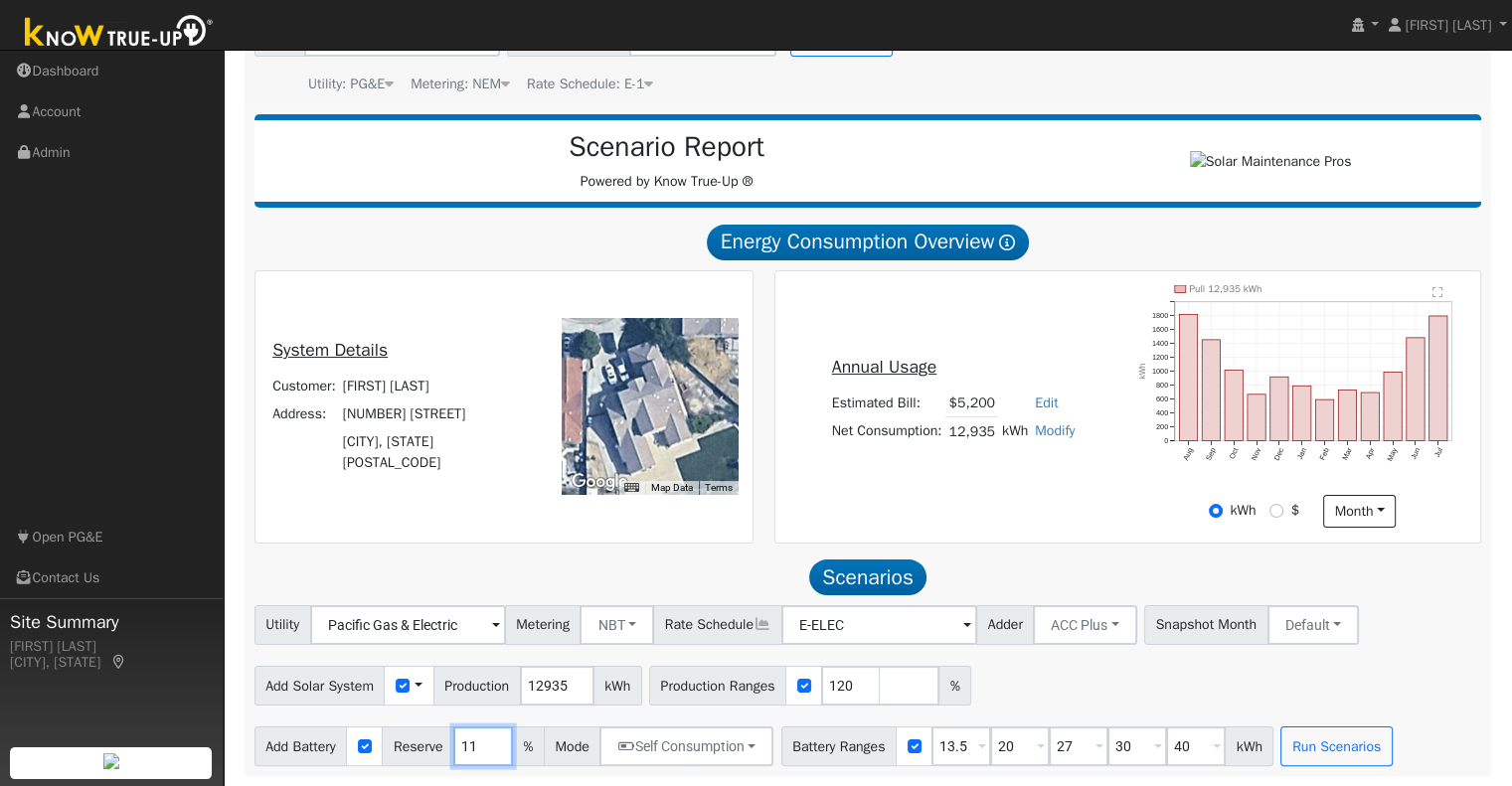 click on "11" at bounding box center [483, 746] 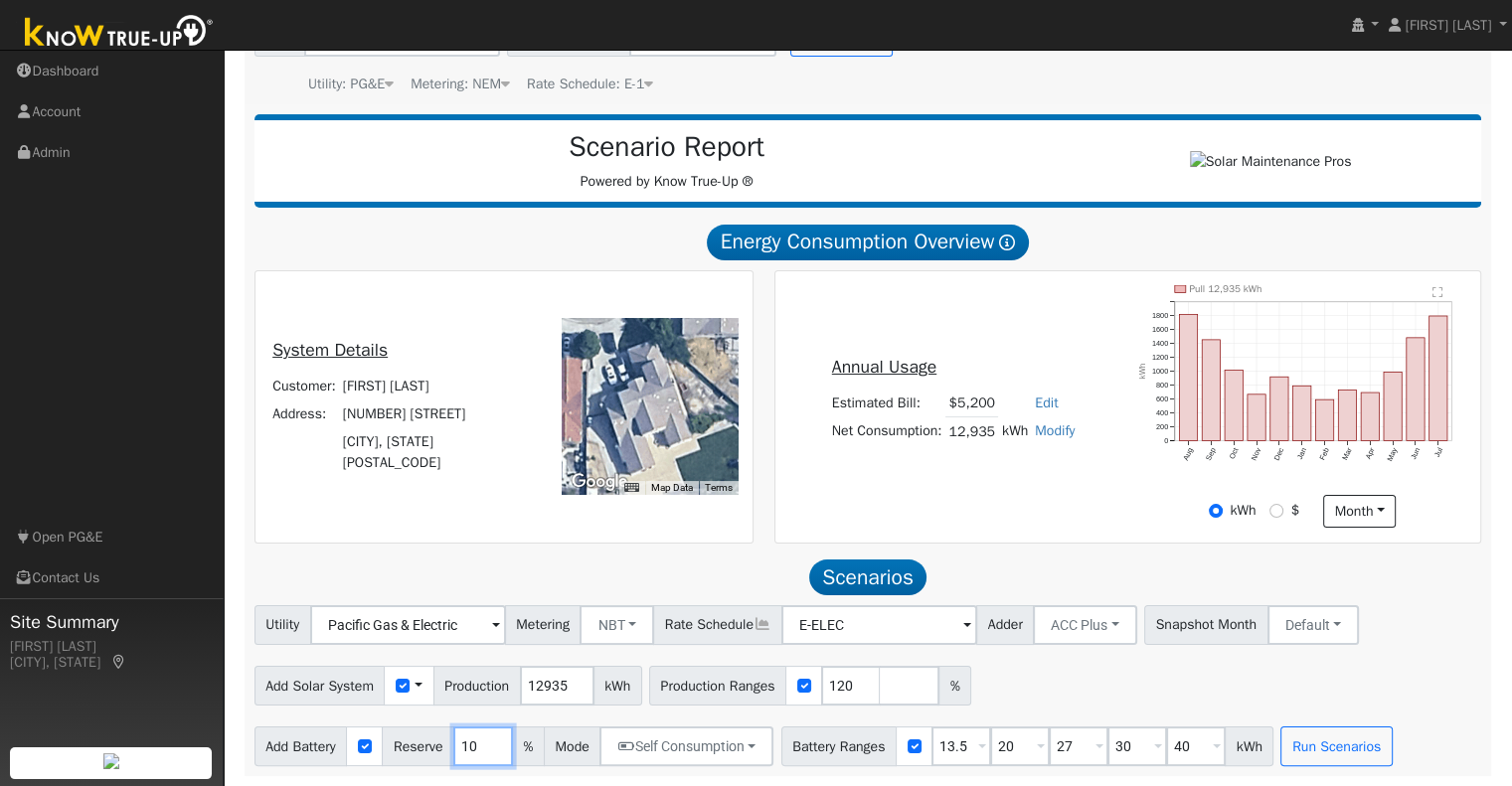 type on "10" 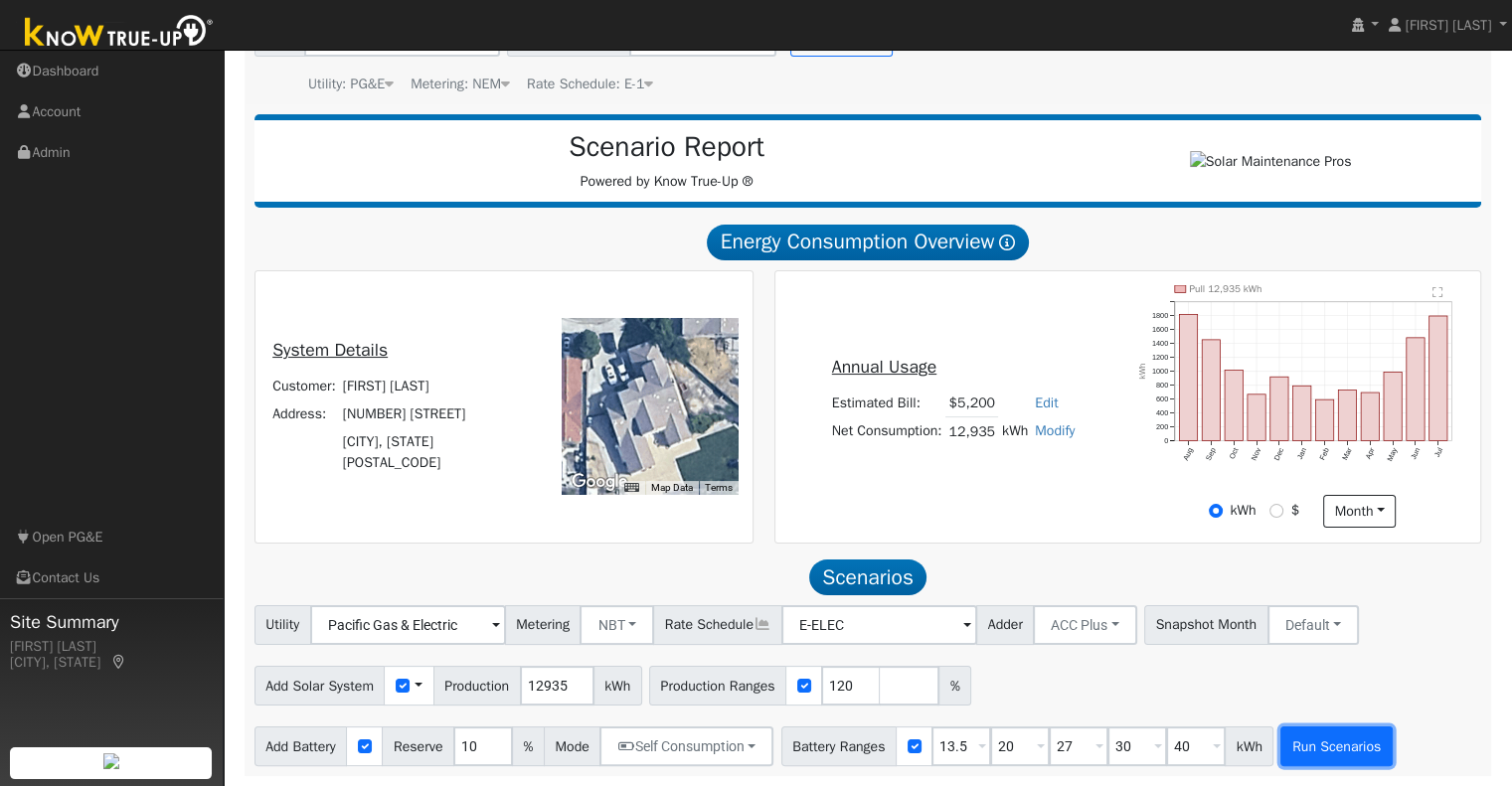 click on "Run Scenarios" at bounding box center (1336, 746) 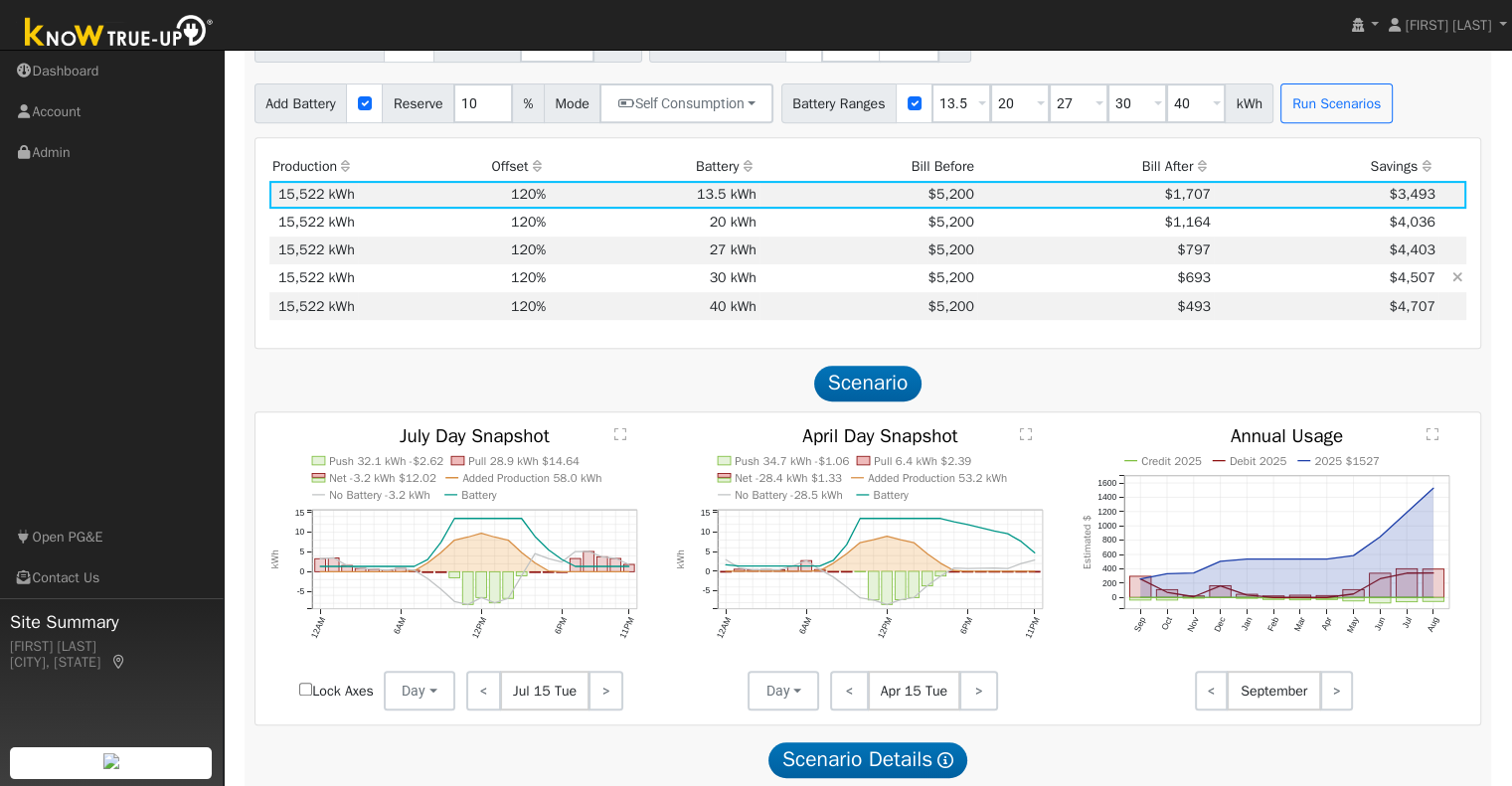 scroll, scrollTop: 923, scrollLeft: 0, axis: vertical 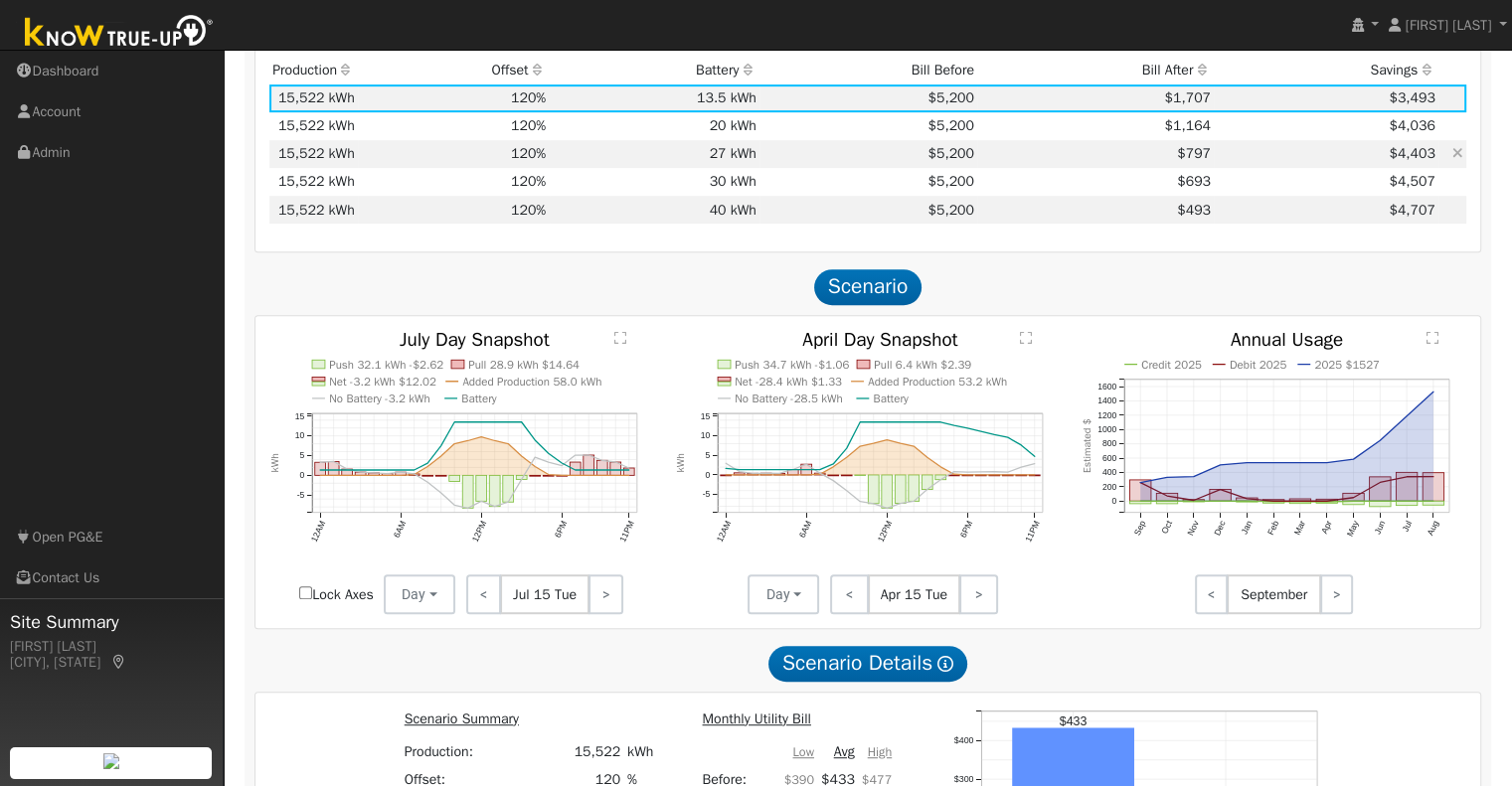 click on "$797" at bounding box center (1095, 154) 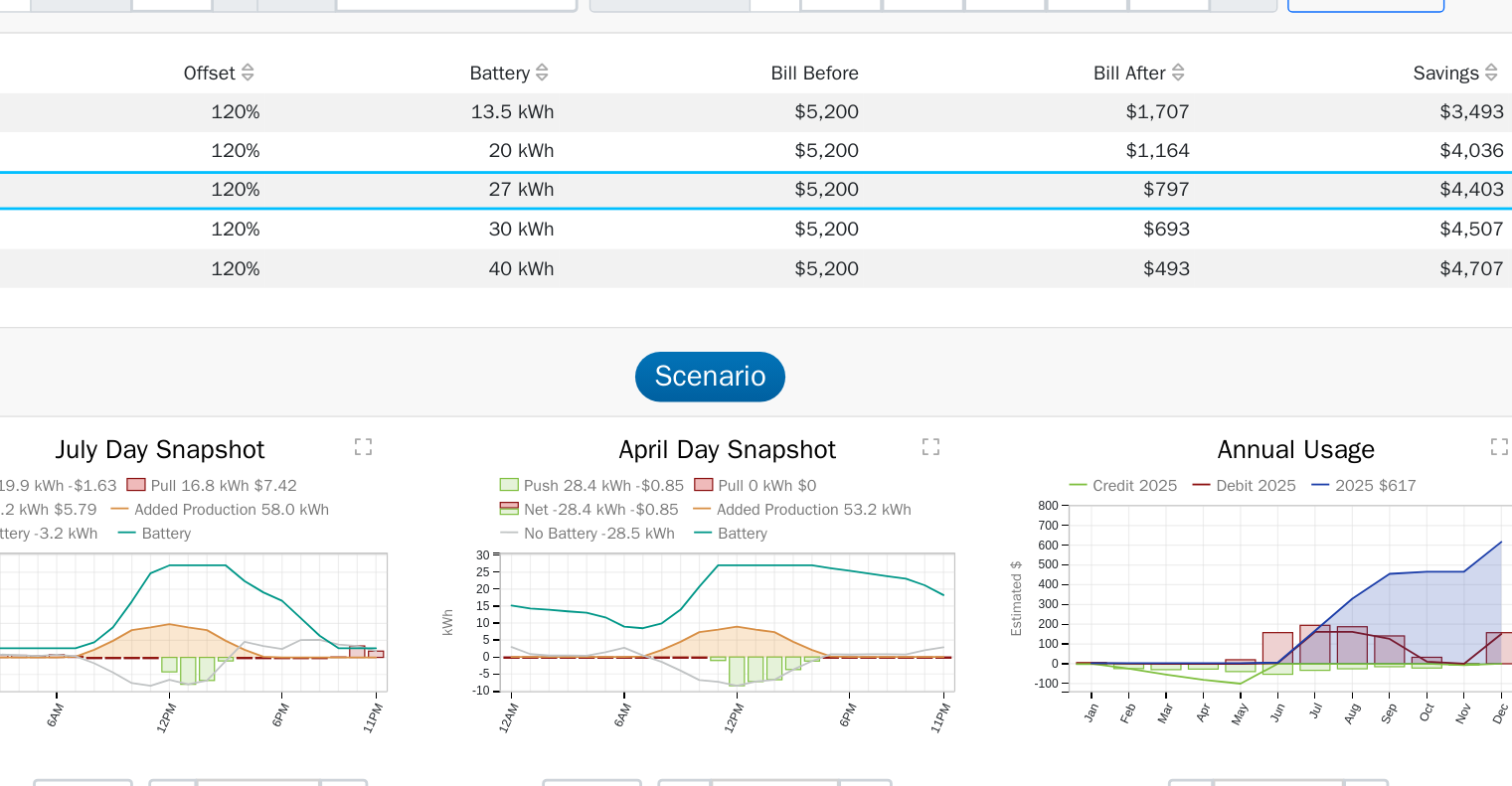 scroll, scrollTop: 831, scrollLeft: 0, axis: vertical 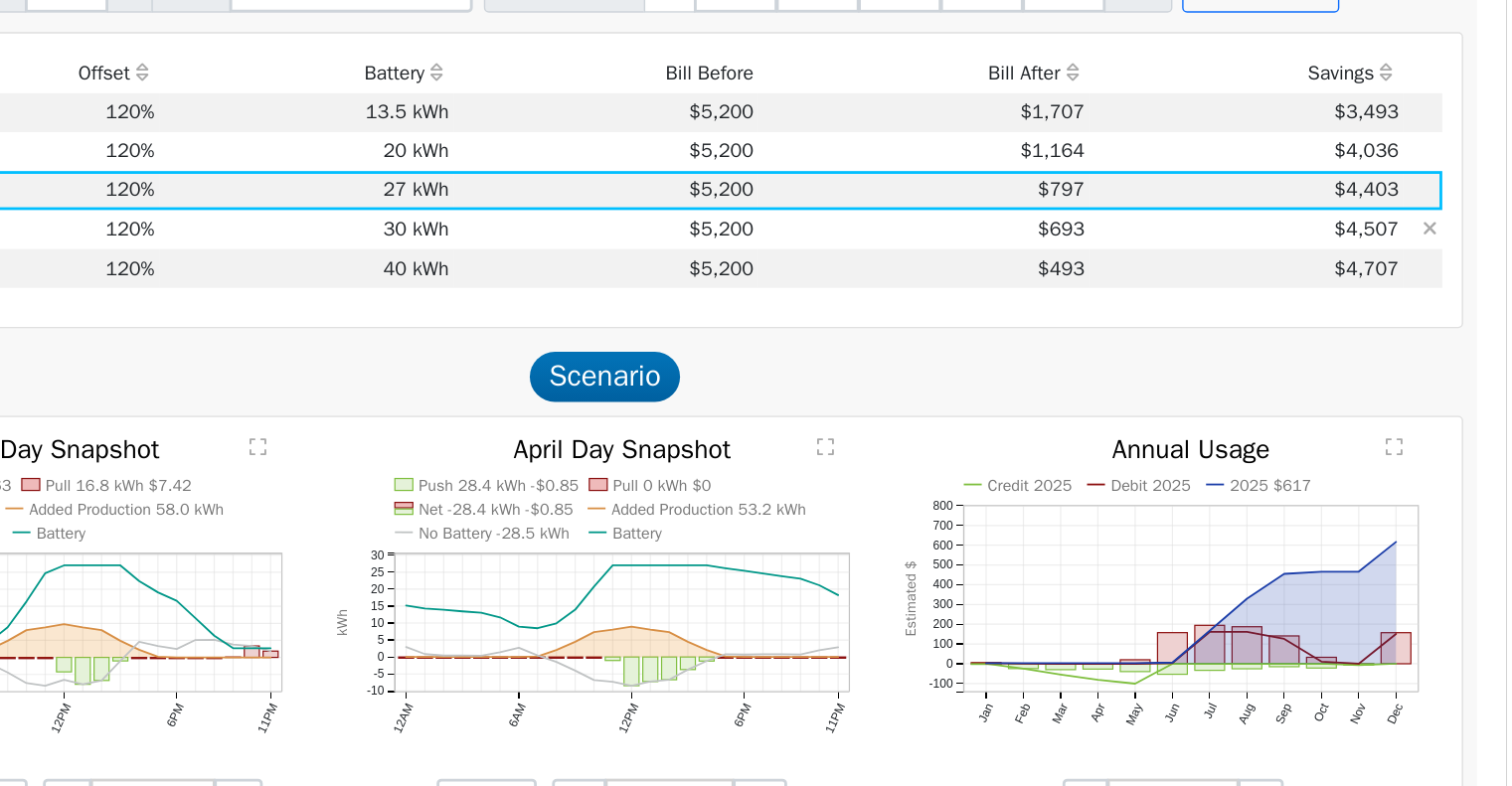 click on "$693" at bounding box center [1095, 274] 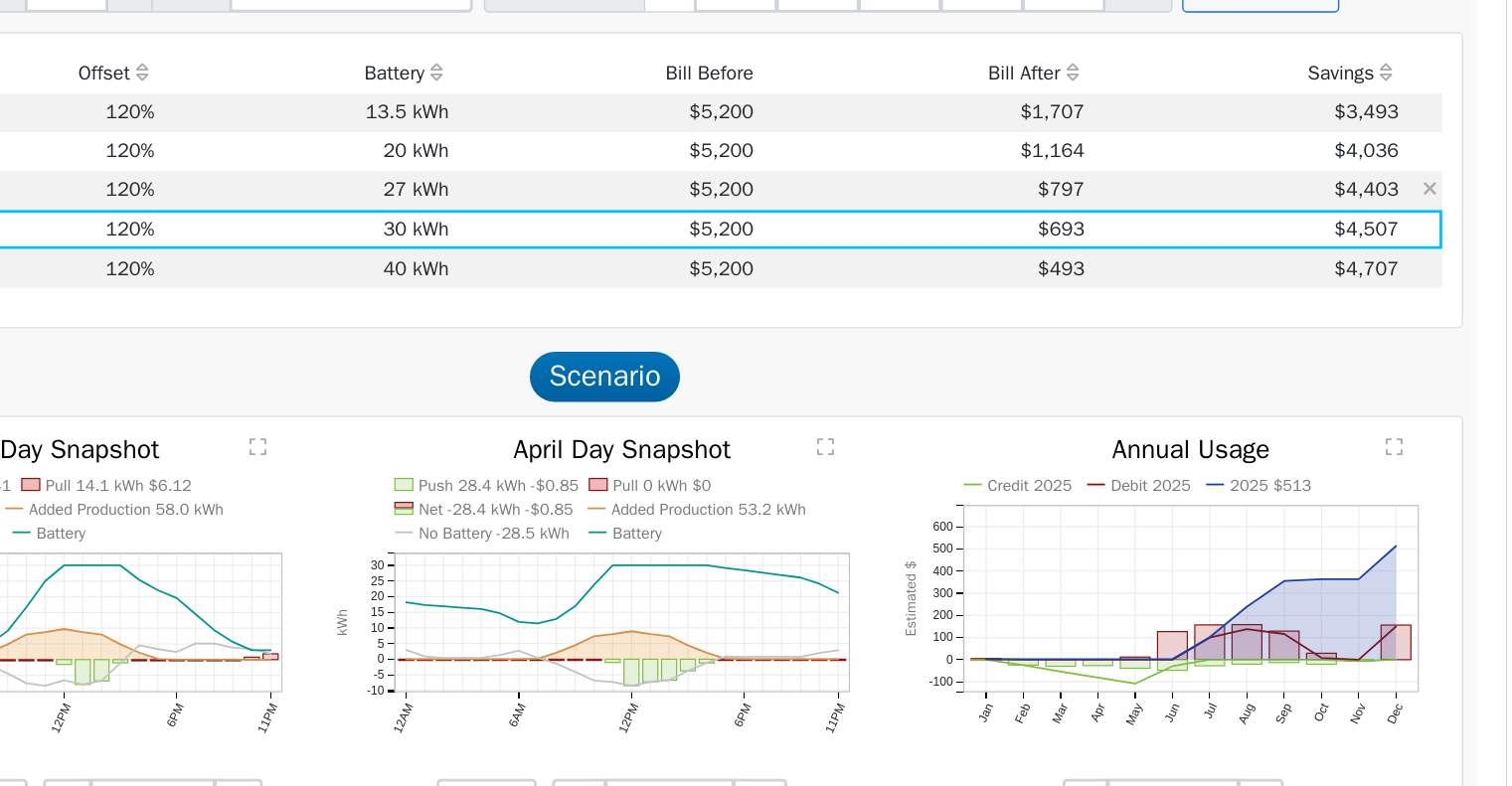click on "$797" at bounding box center [1095, 246] 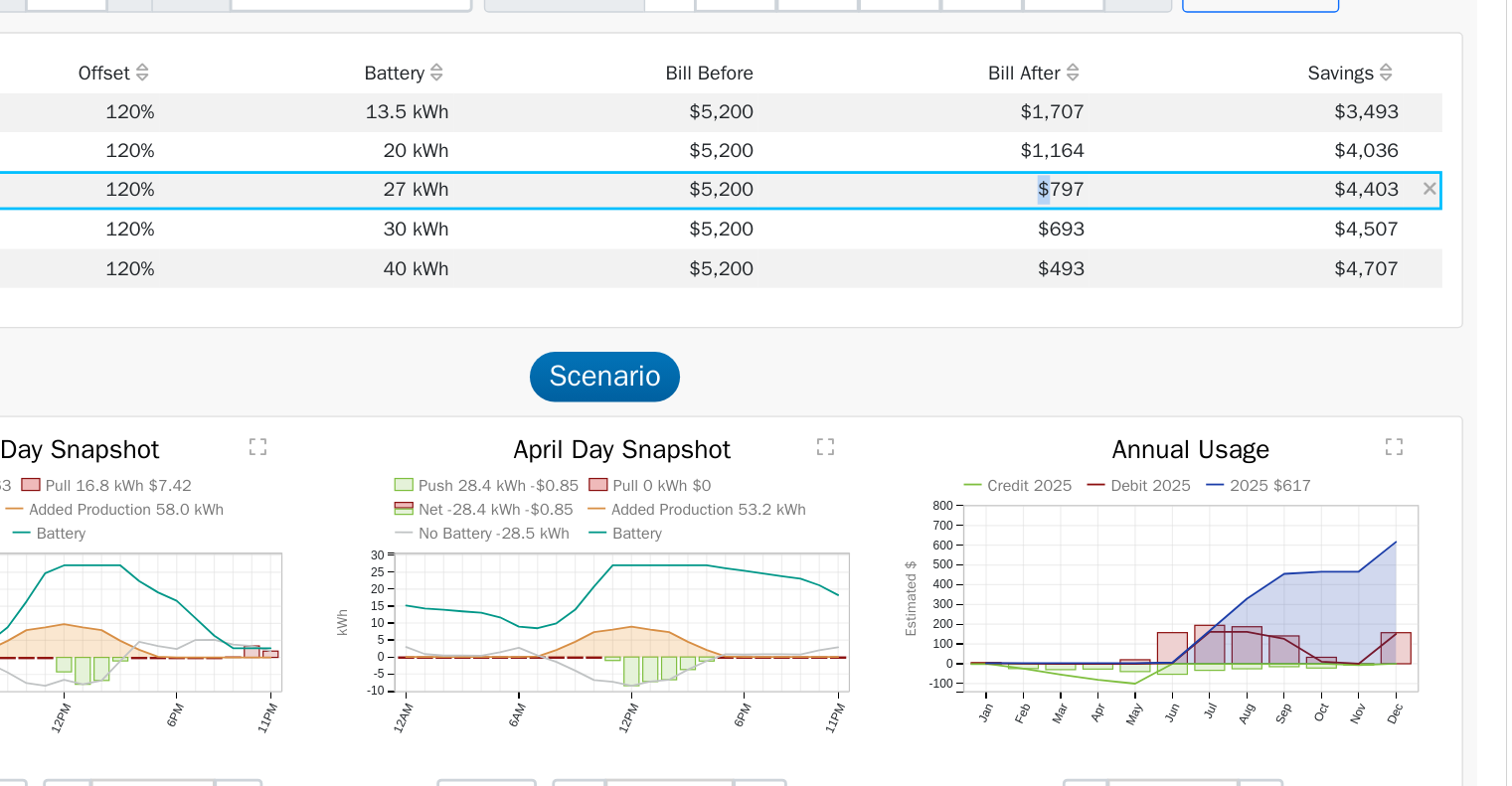 click on "$797" at bounding box center [1095, 246] 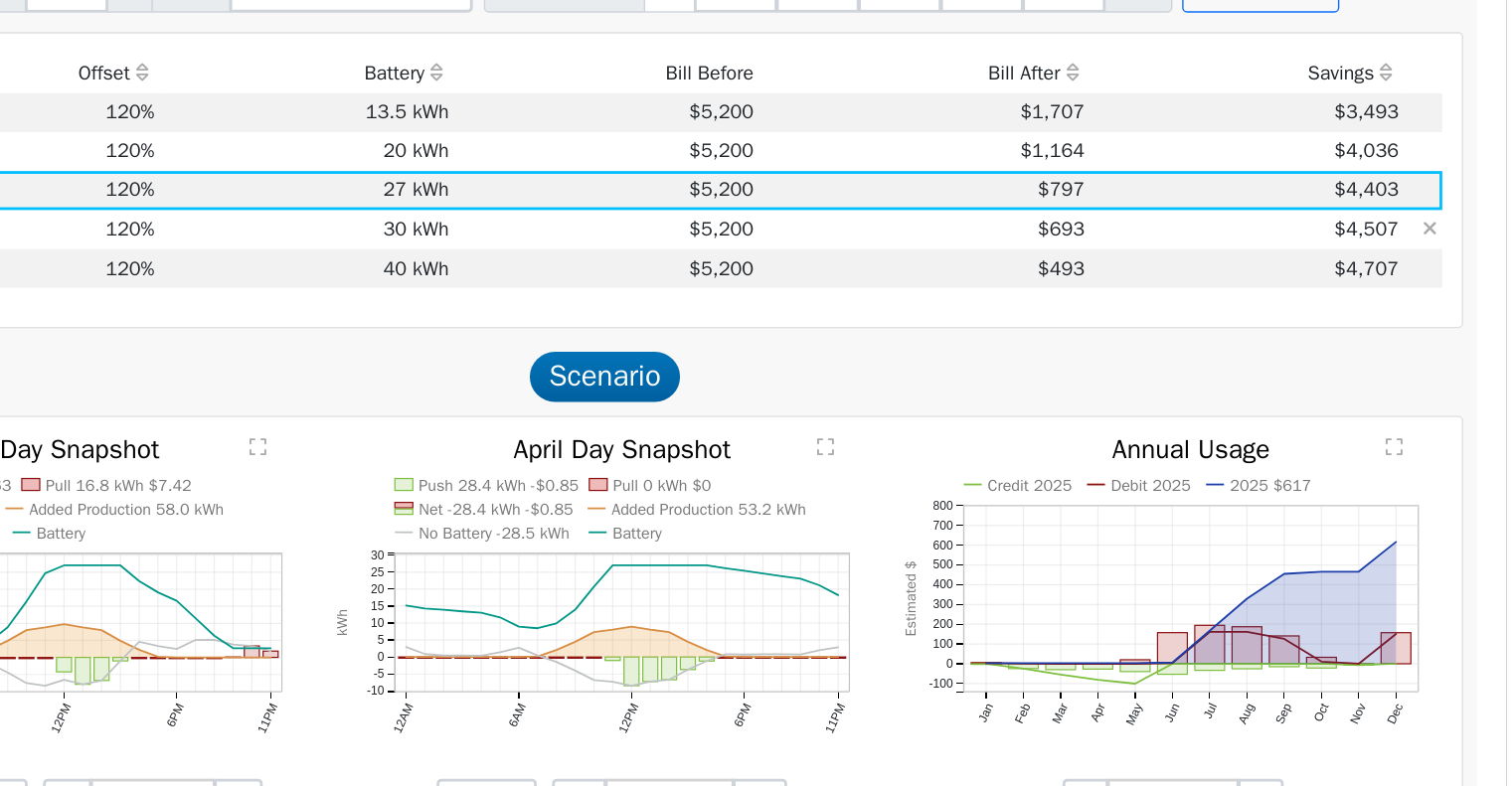 click on "$693" at bounding box center [1095, 274] 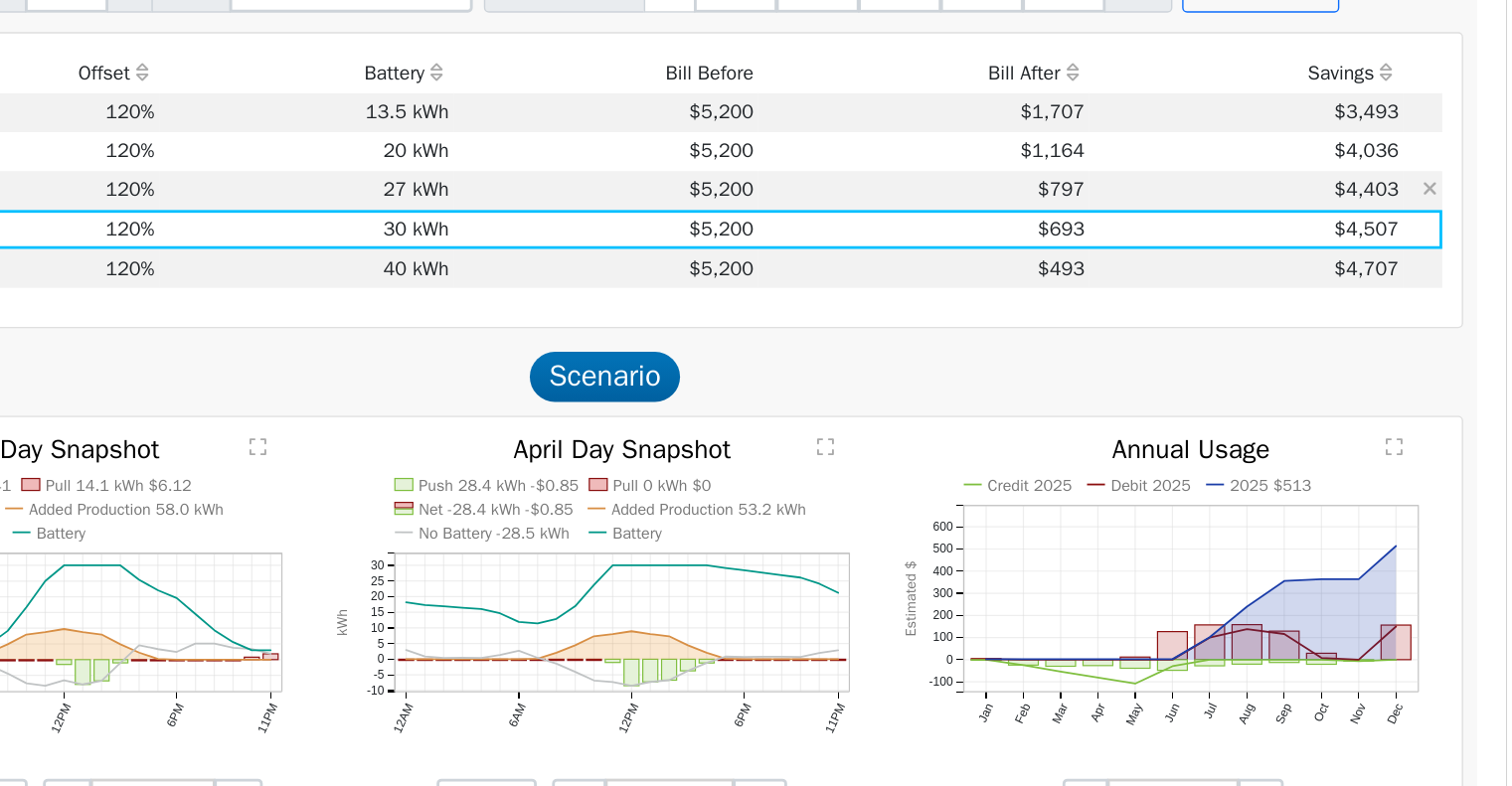 click on "$797" at bounding box center [1095, 246] 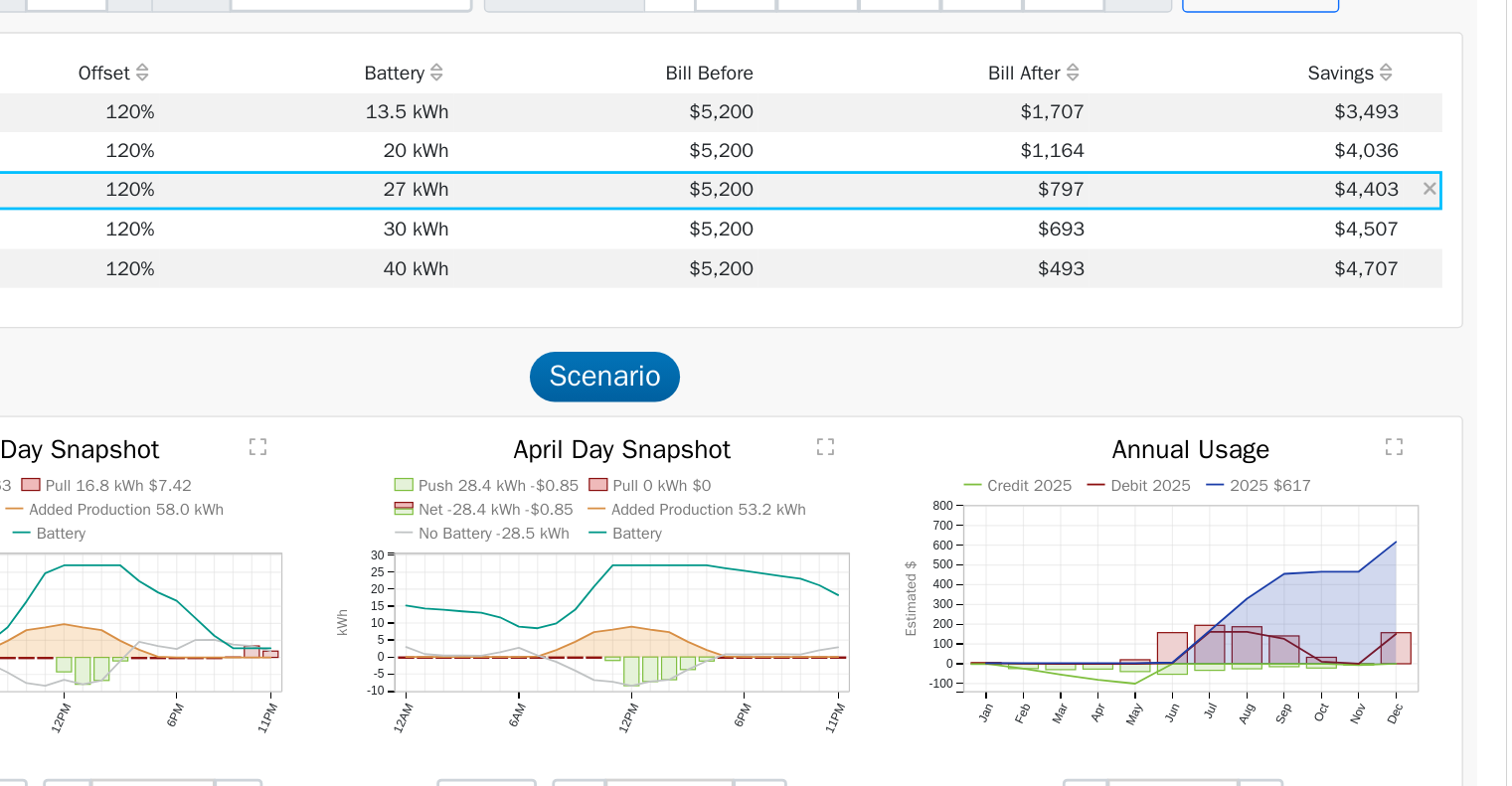 scroll, scrollTop: 831, scrollLeft: 0, axis: vertical 